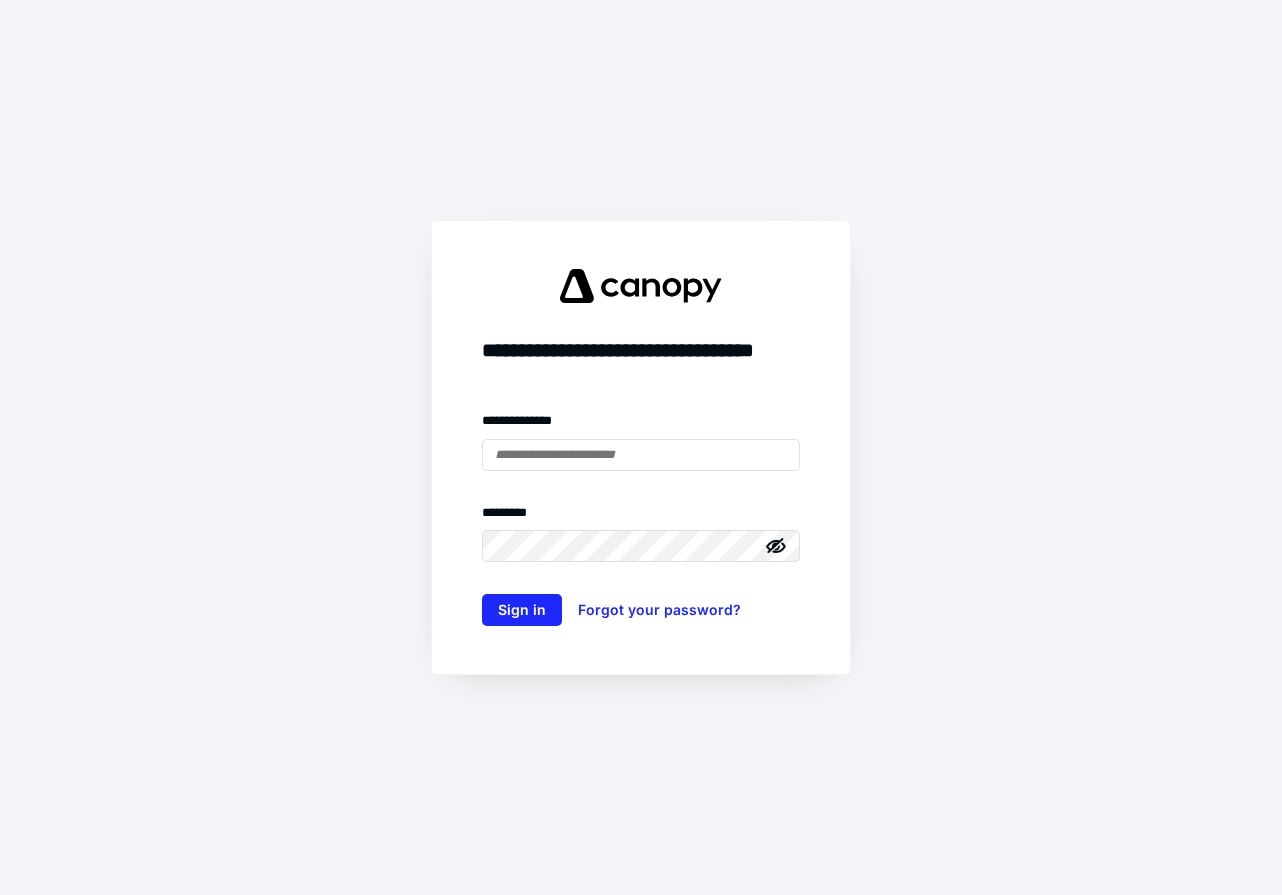 scroll, scrollTop: 0, scrollLeft: 0, axis: both 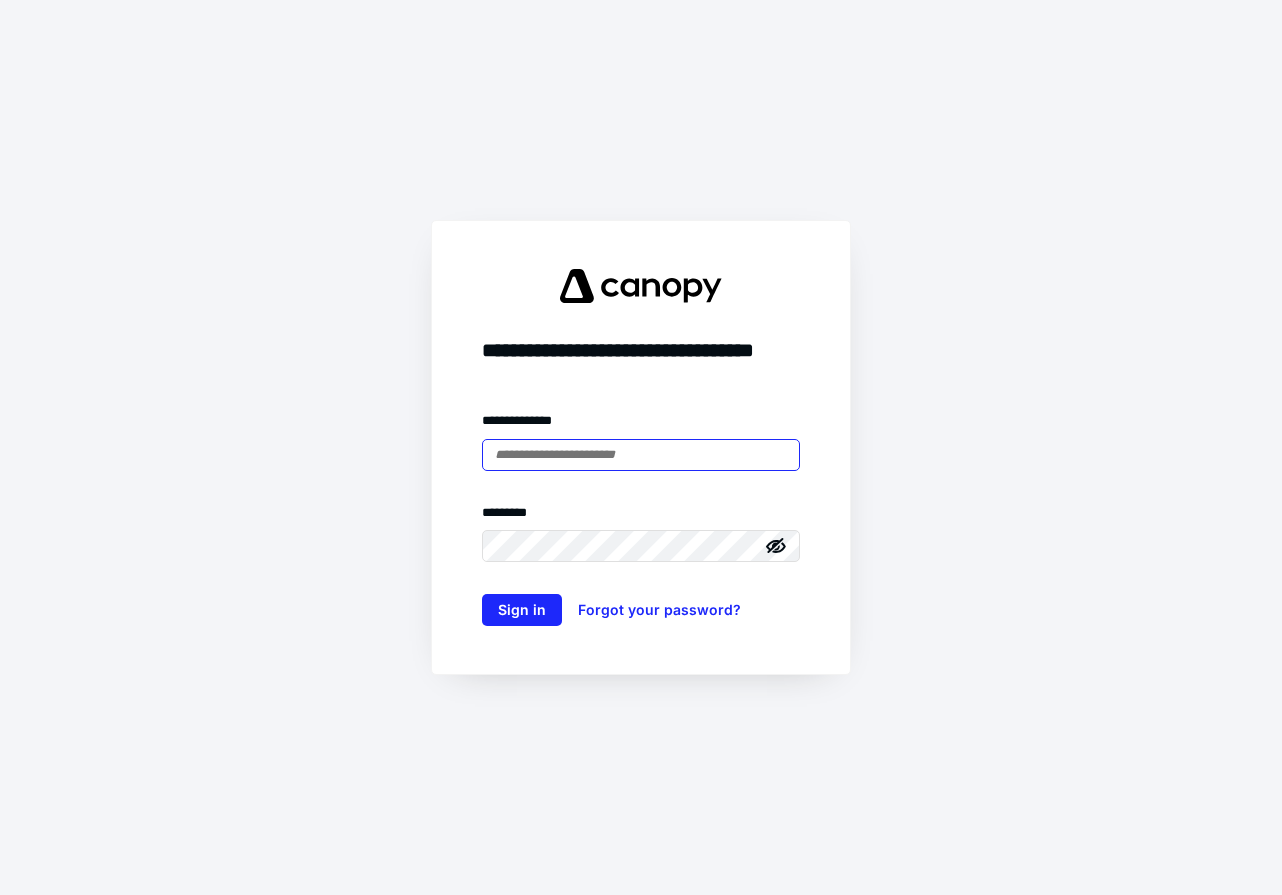 type on "**********" 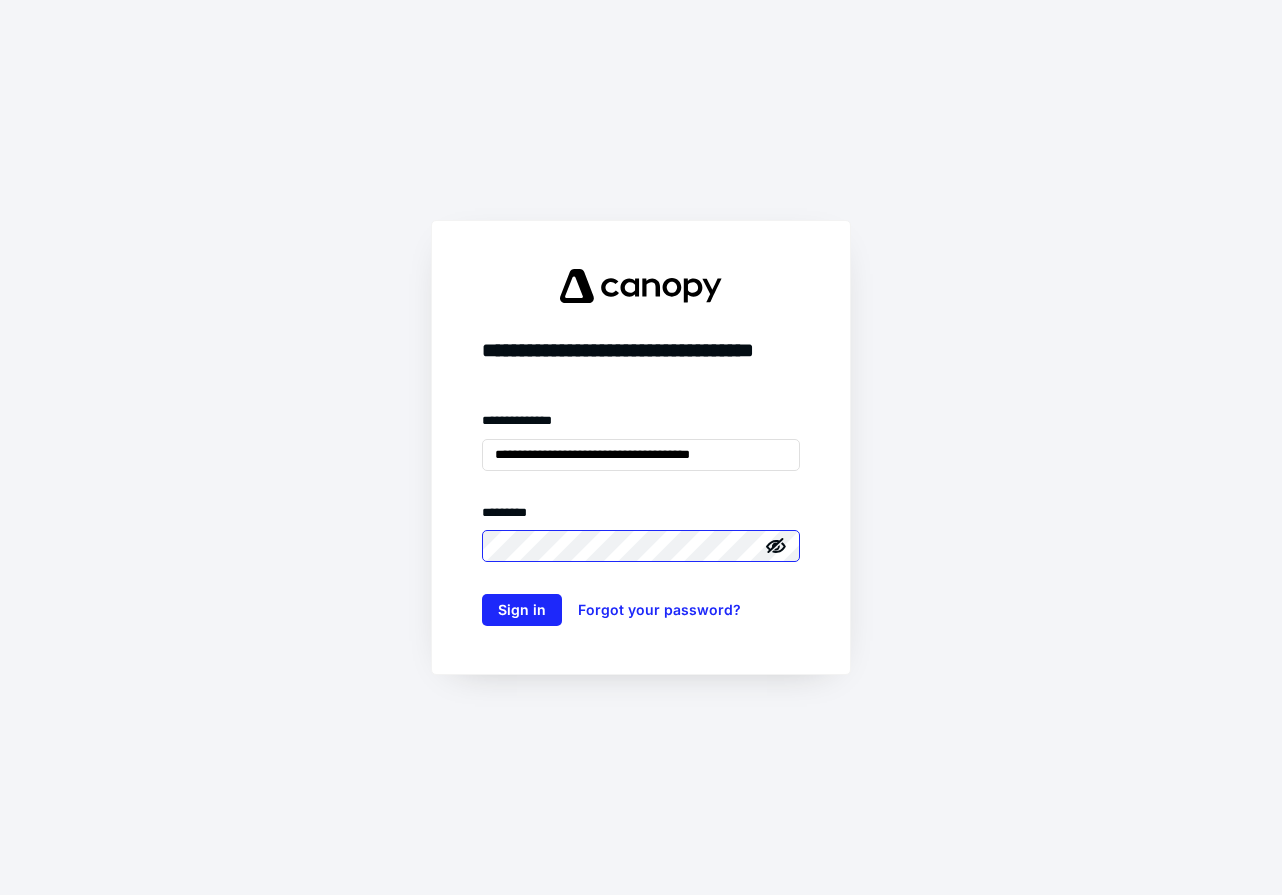 click on "Sign in" at bounding box center (522, 610) 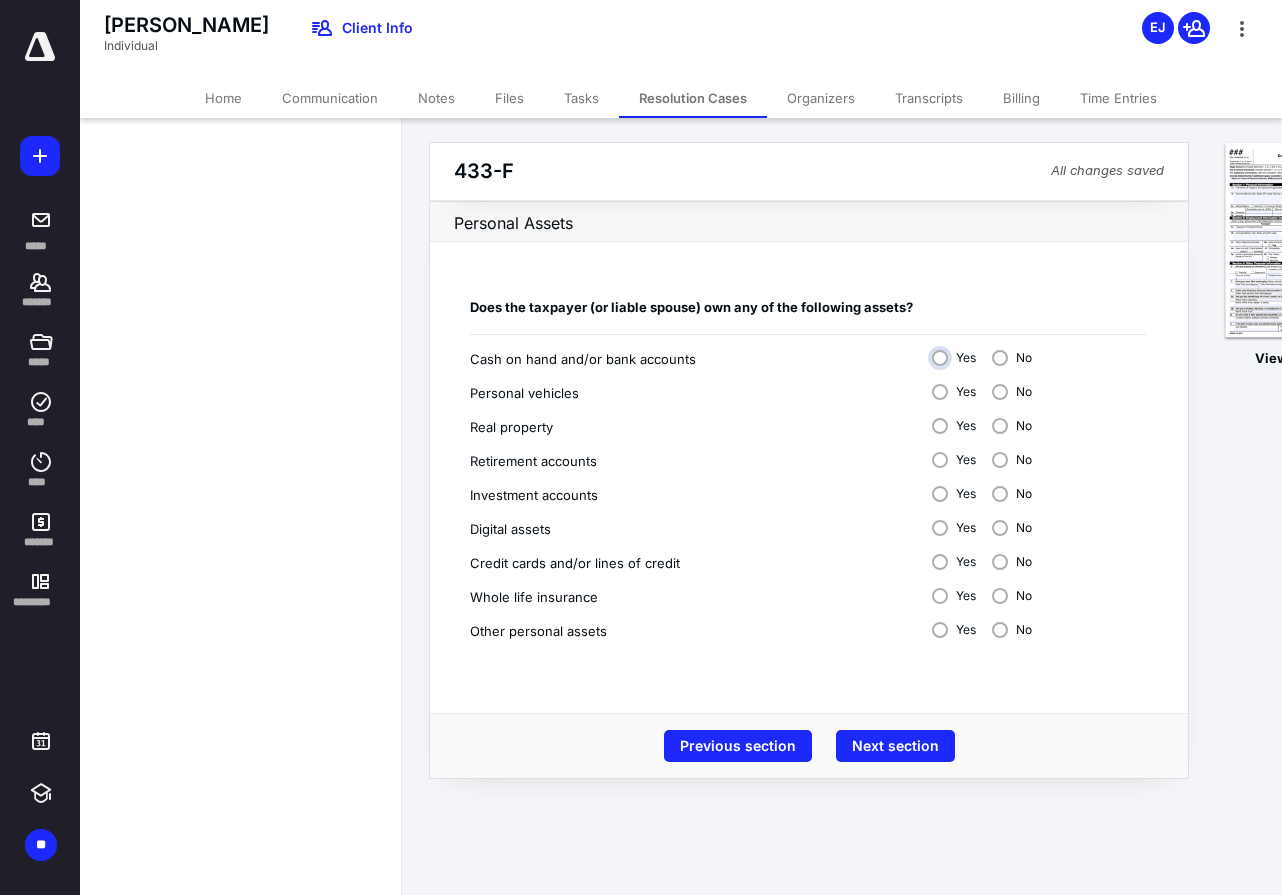 scroll, scrollTop: 0, scrollLeft: 2, axis: horizontal 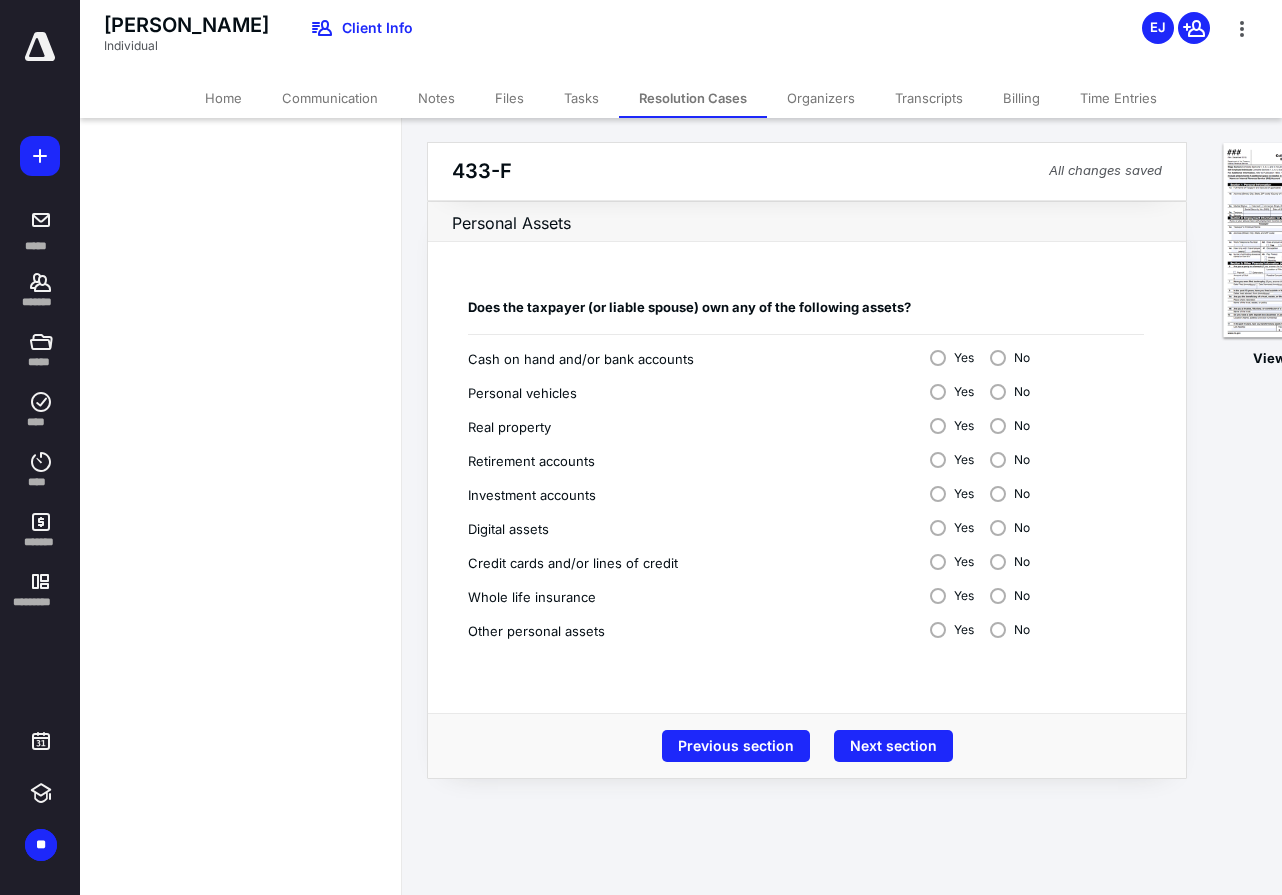 click on "No" at bounding box center (1010, 358) 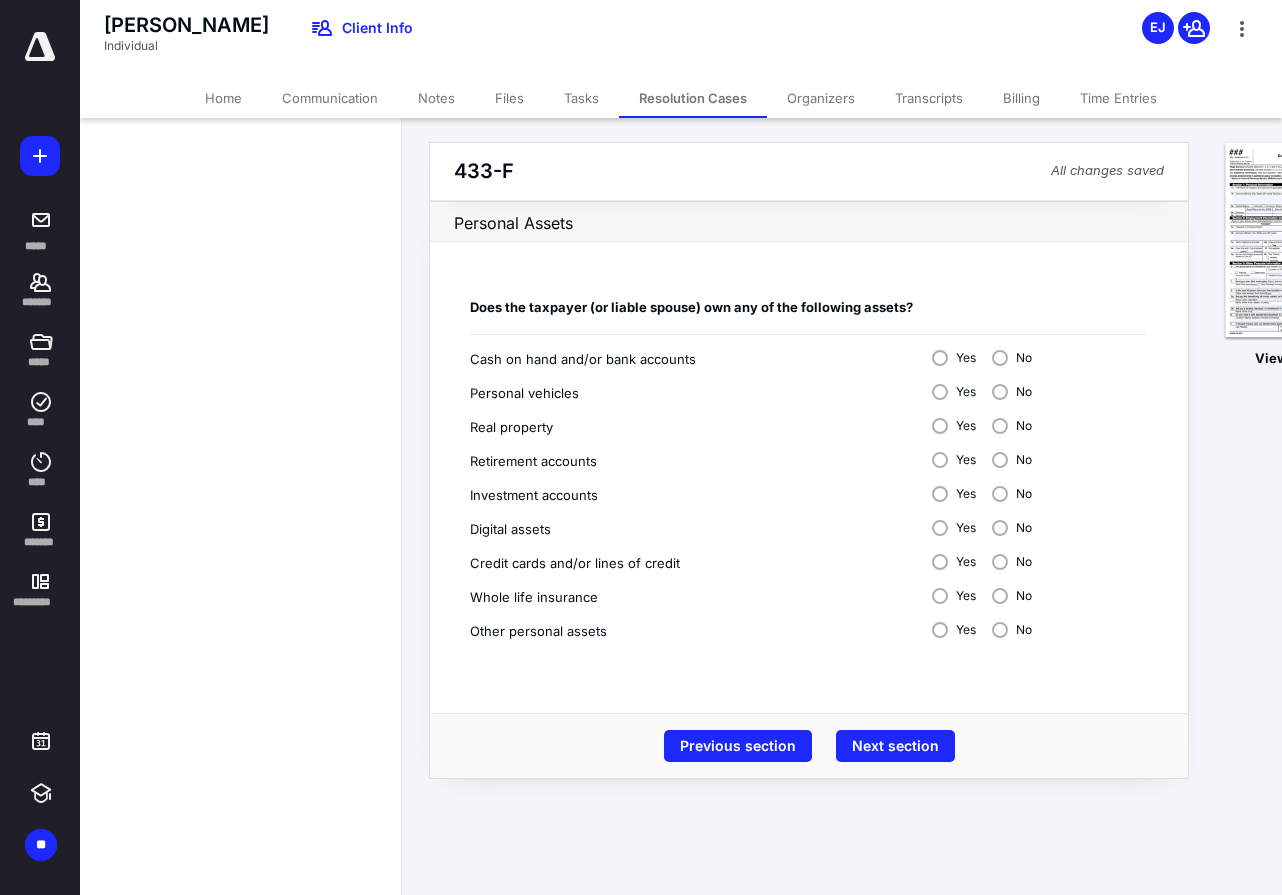 scroll, scrollTop: 0, scrollLeft: 0, axis: both 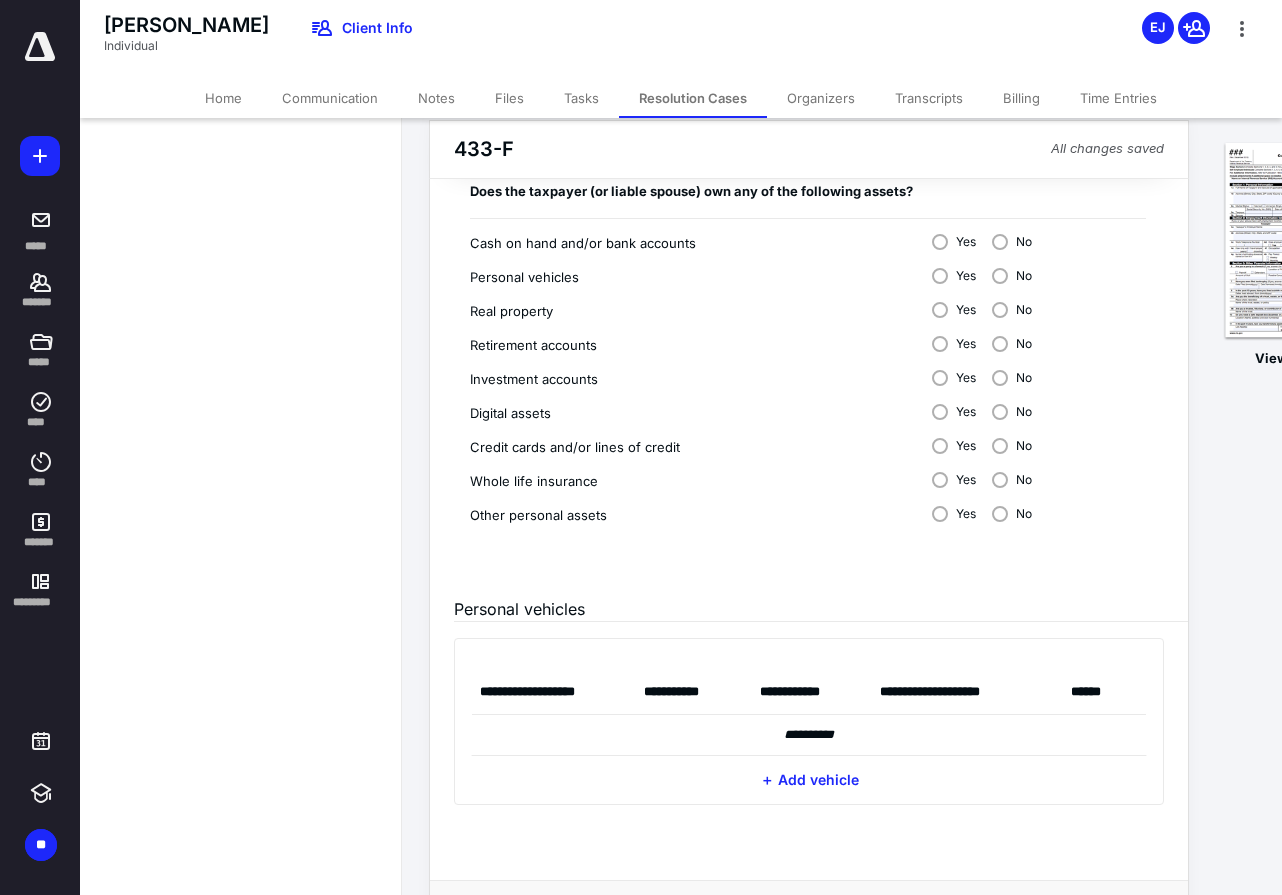 click on "No" at bounding box center [1012, 276] 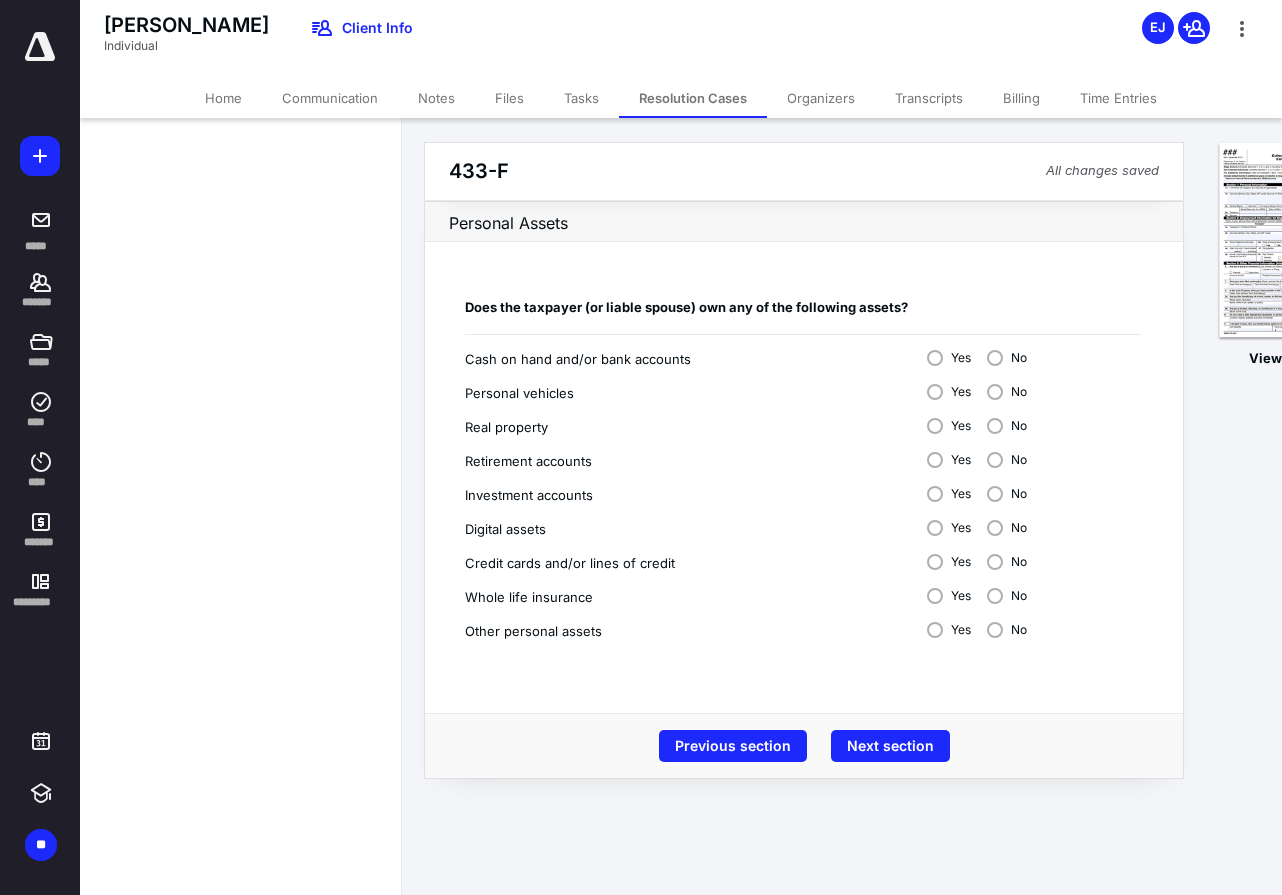 scroll, scrollTop: 0, scrollLeft: 6, axis: horizontal 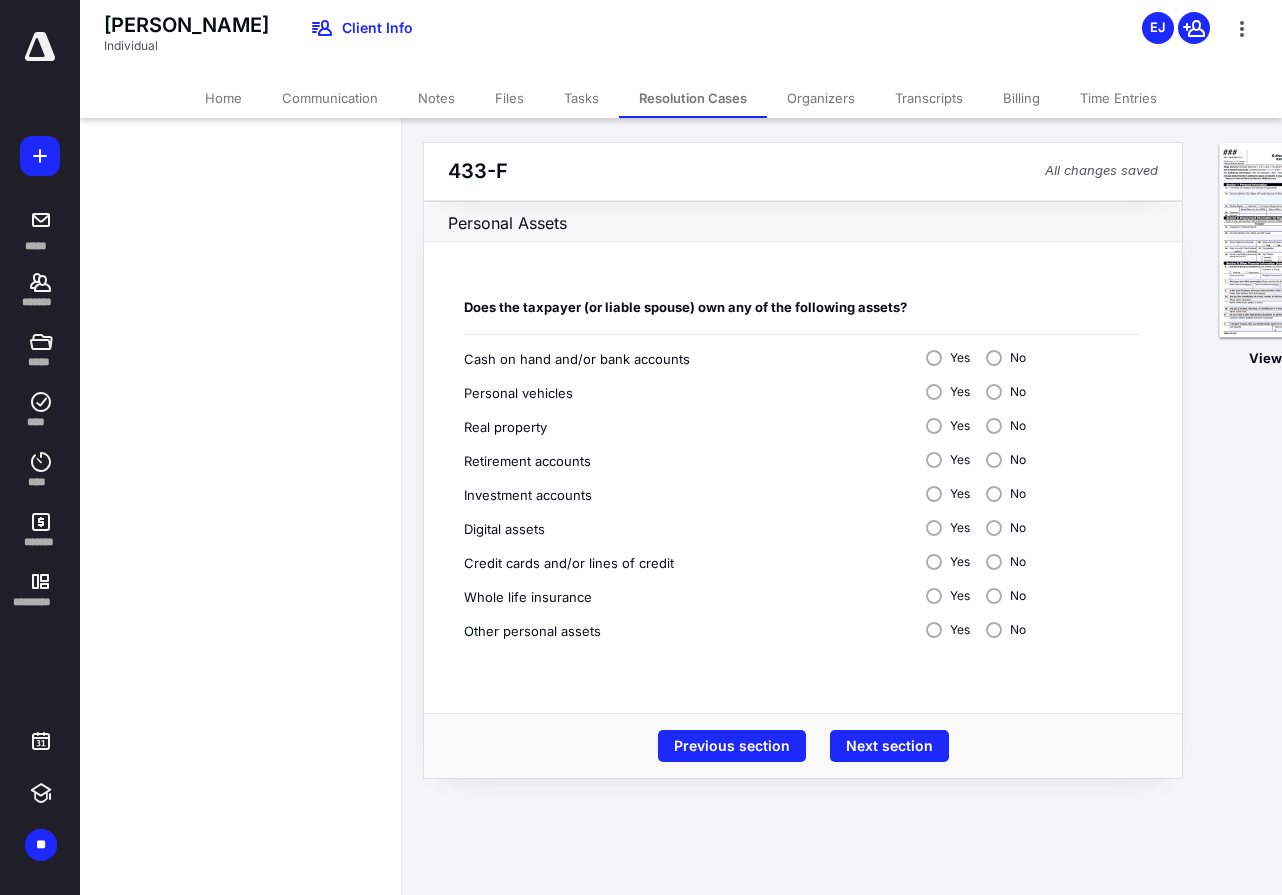 click on "No" at bounding box center (1006, 426) 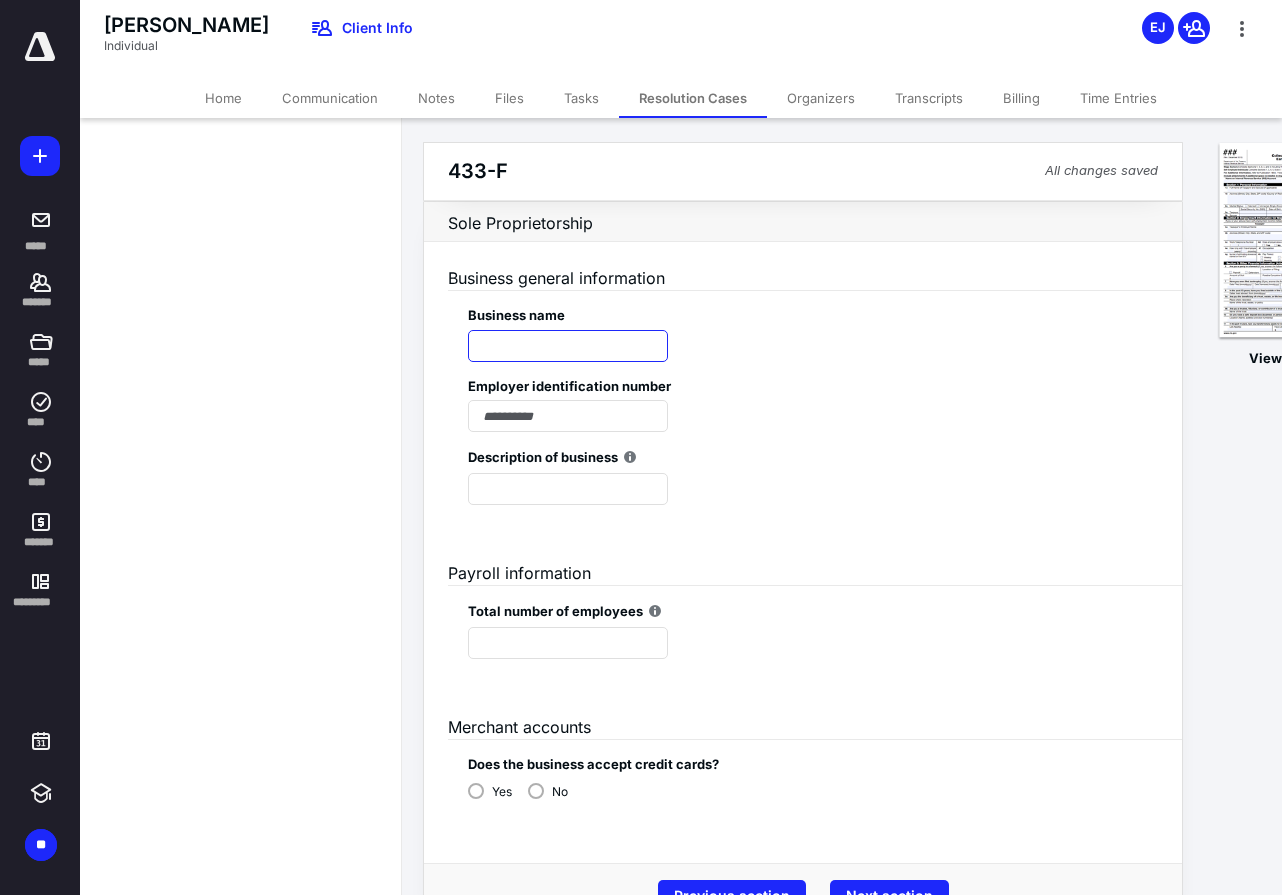 scroll, scrollTop: 0, scrollLeft: 6, axis: horizontal 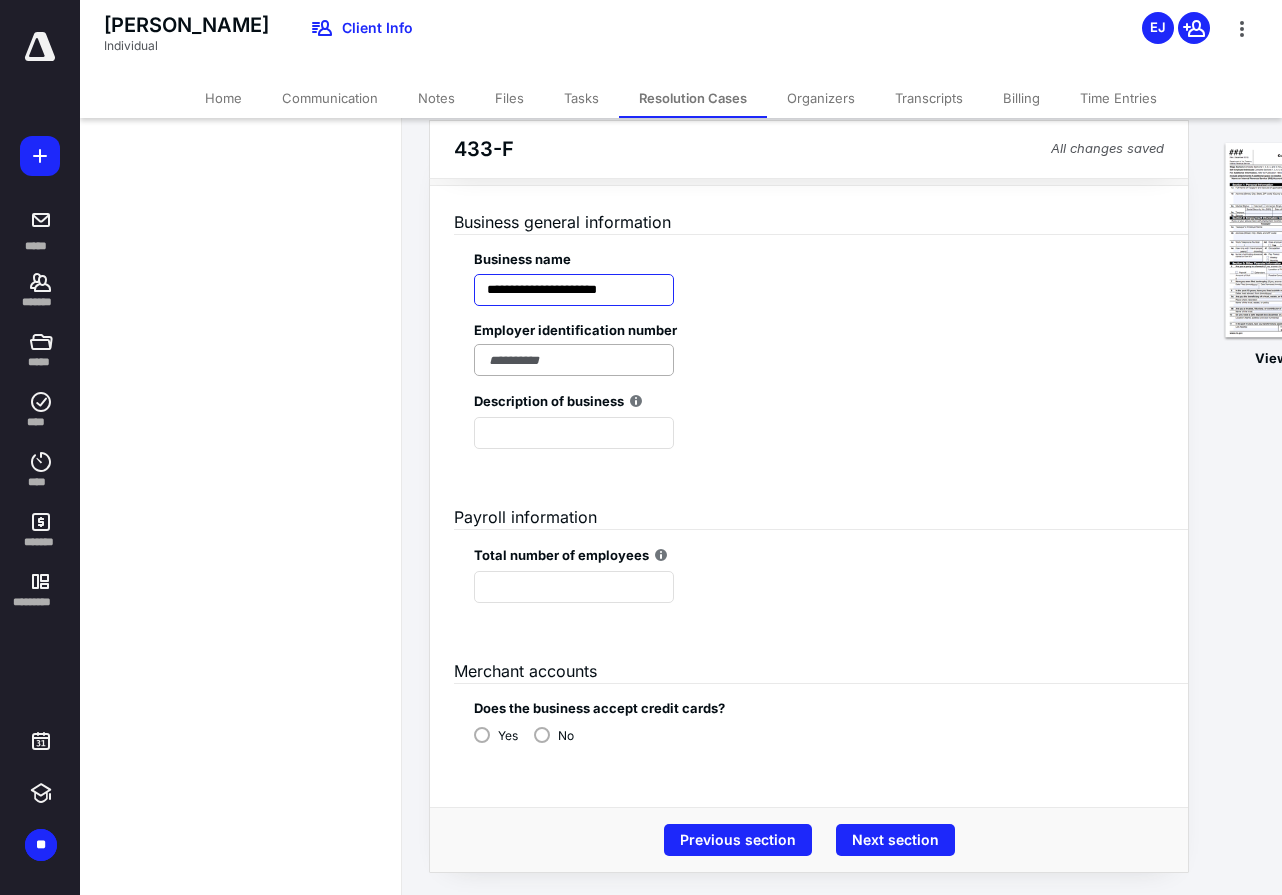 type on "**********" 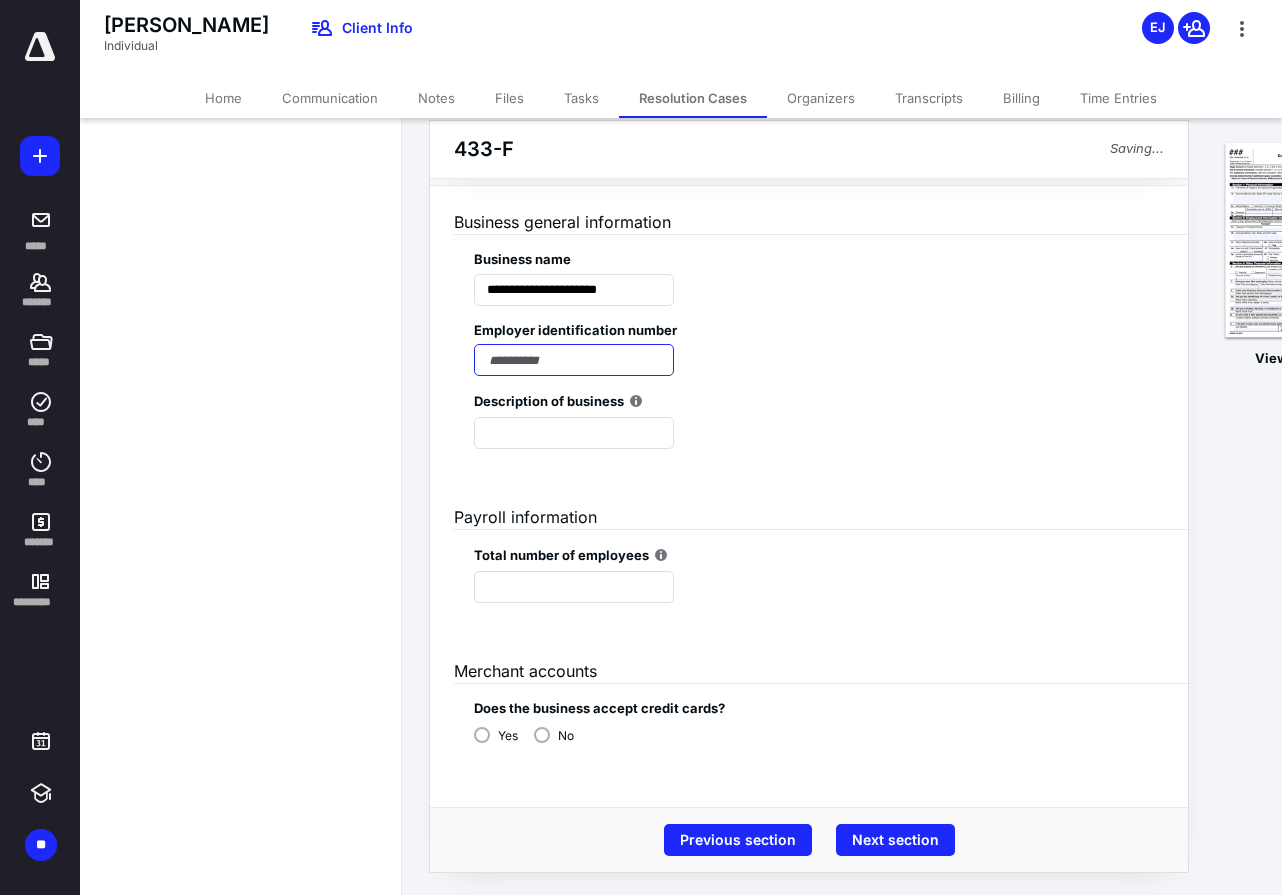 click at bounding box center (574, 360) 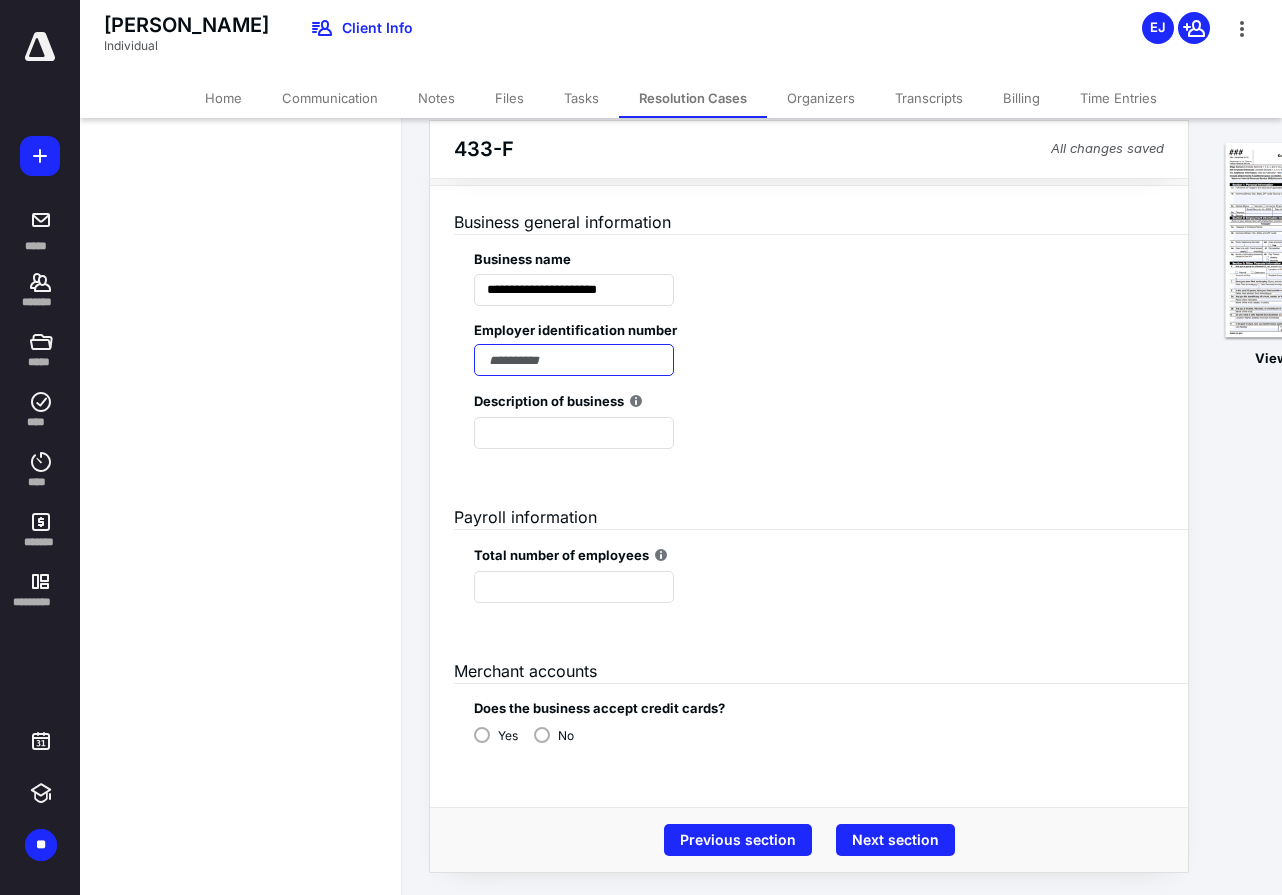 paste on "**********" 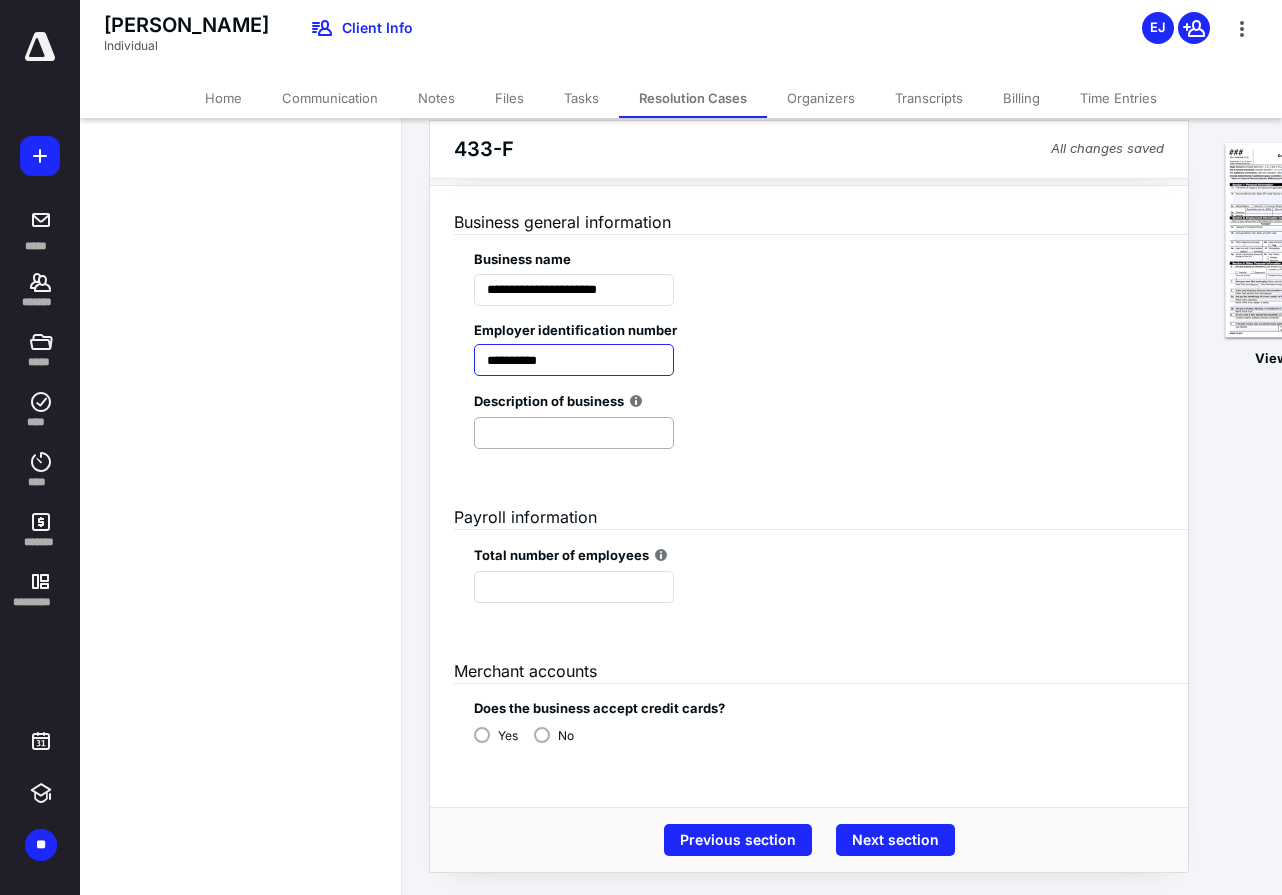 type on "**********" 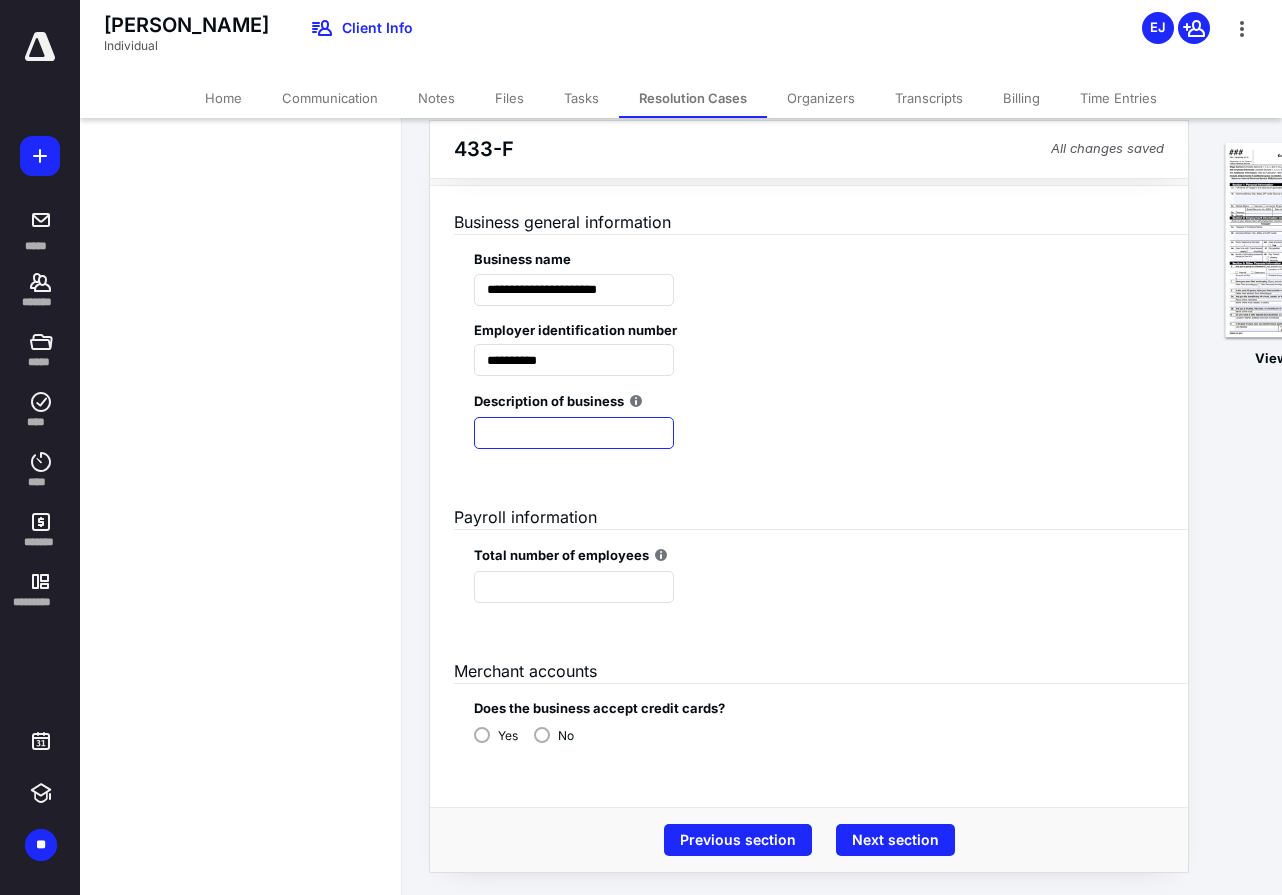 click at bounding box center [574, 433] 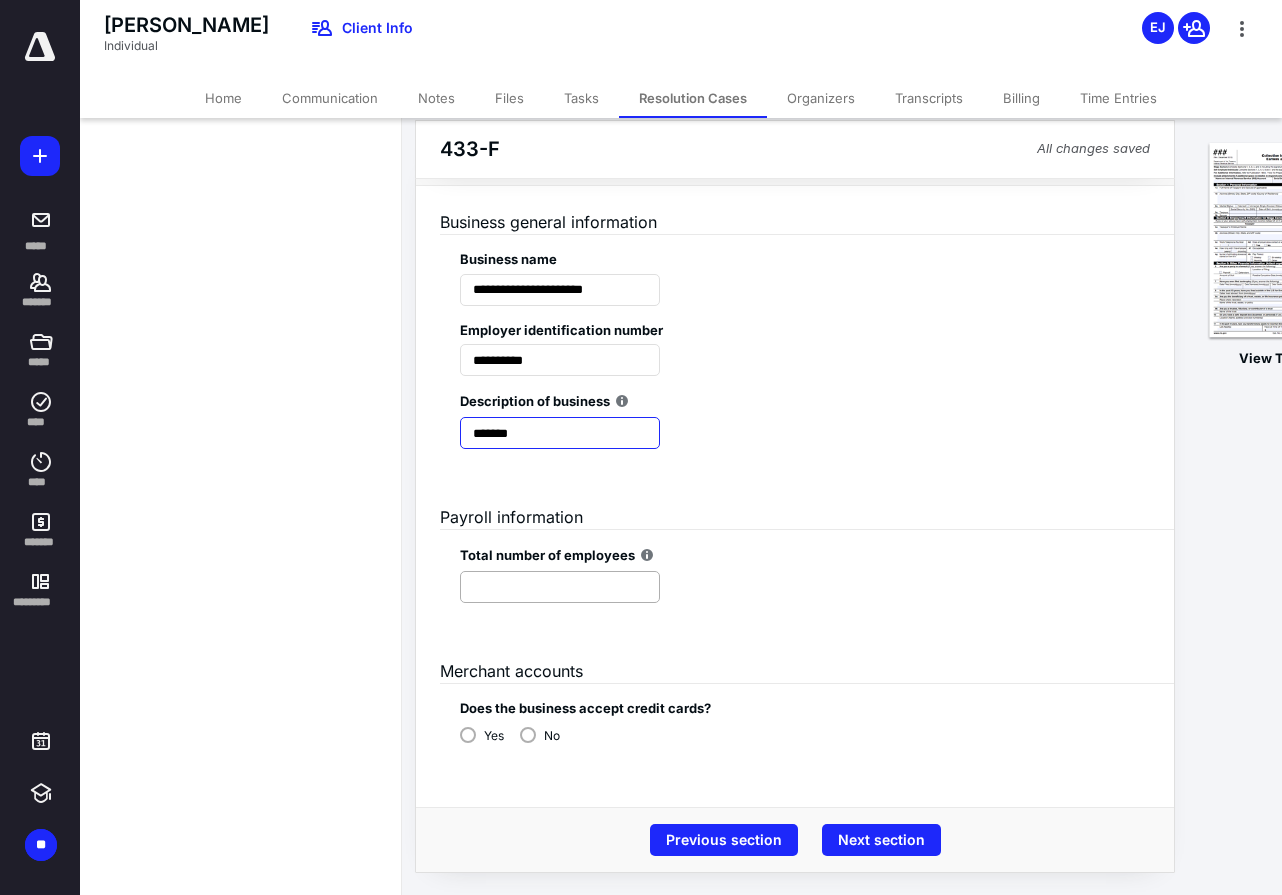 scroll, scrollTop: 55, scrollLeft: 16, axis: both 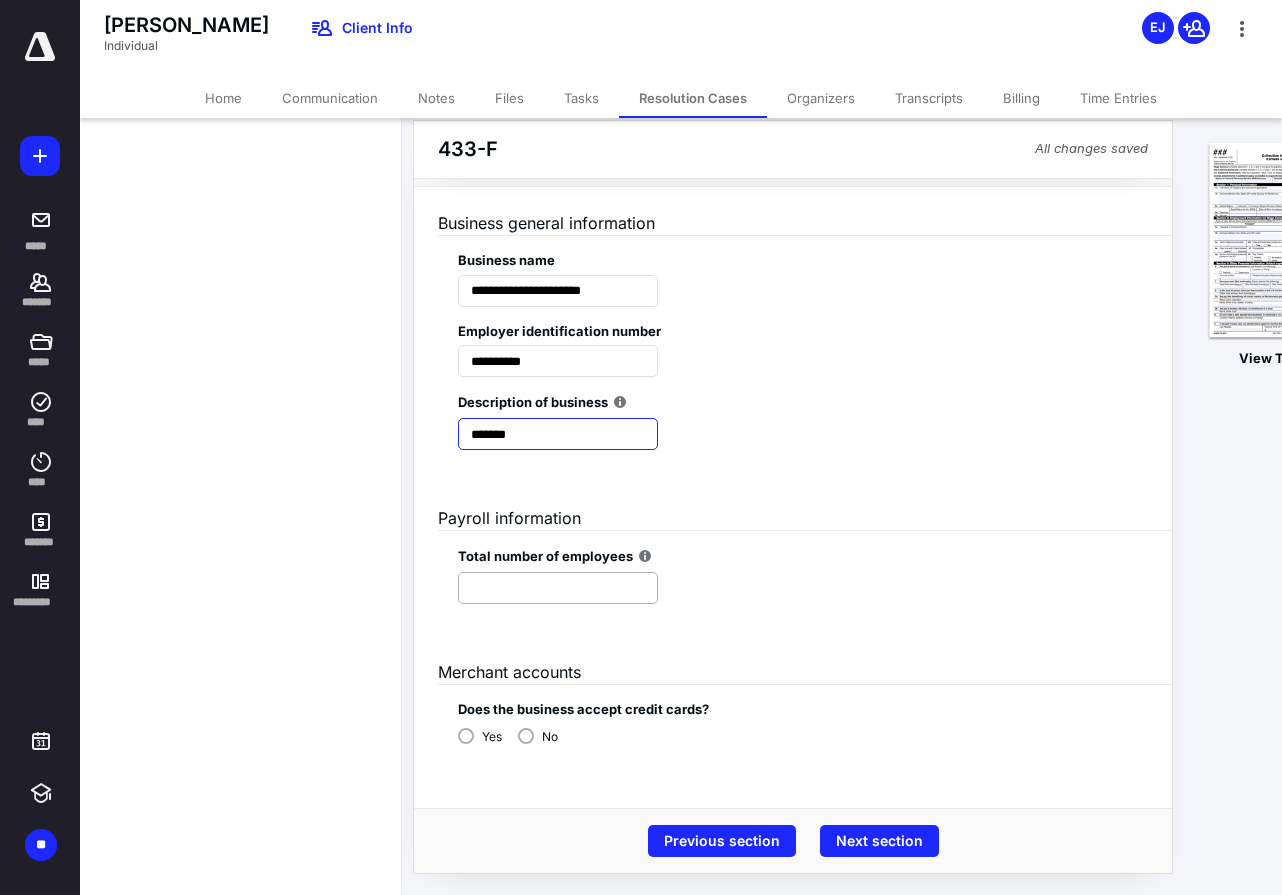 type on "*******" 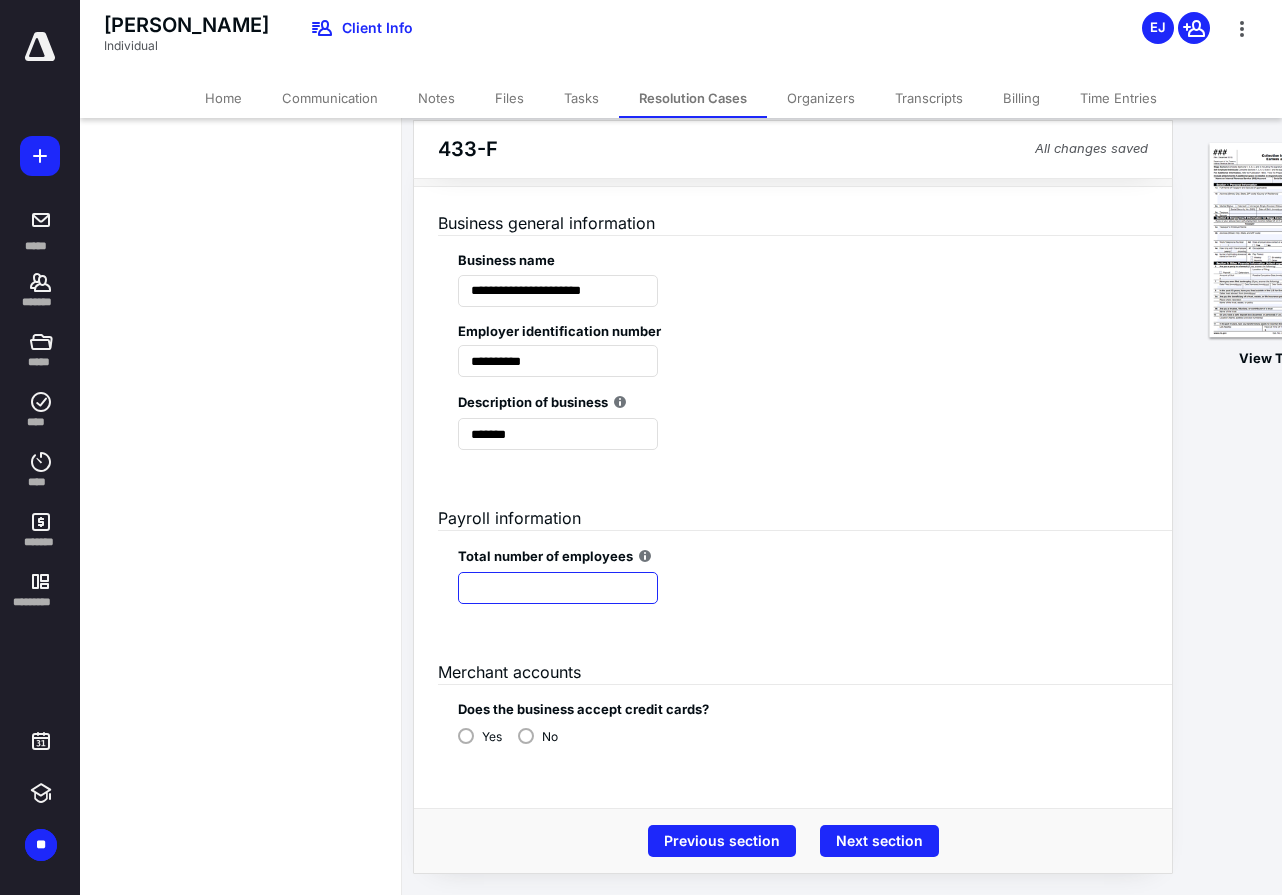 click at bounding box center [558, 588] 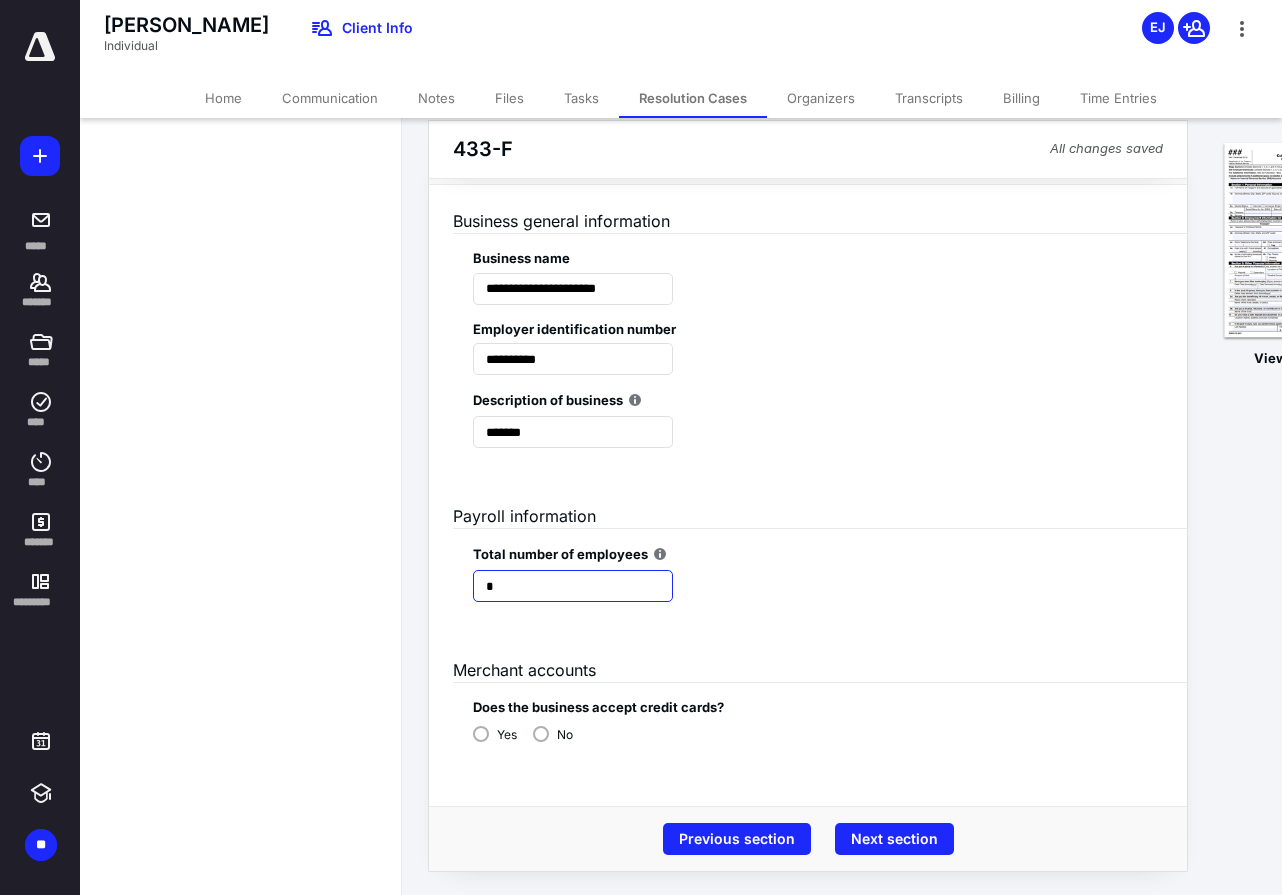 scroll, scrollTop: 56, scrollLeft: 1, axis: both 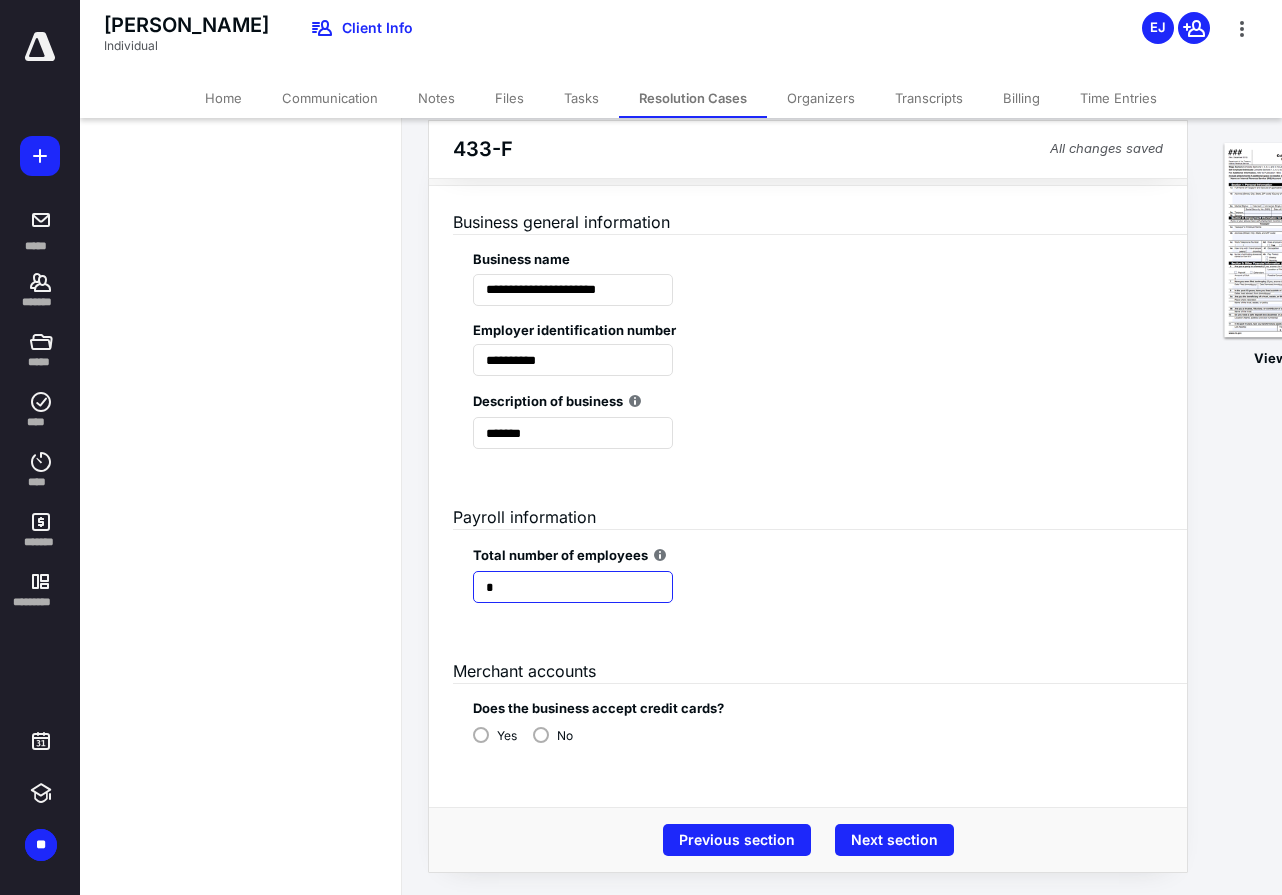 type on "*" 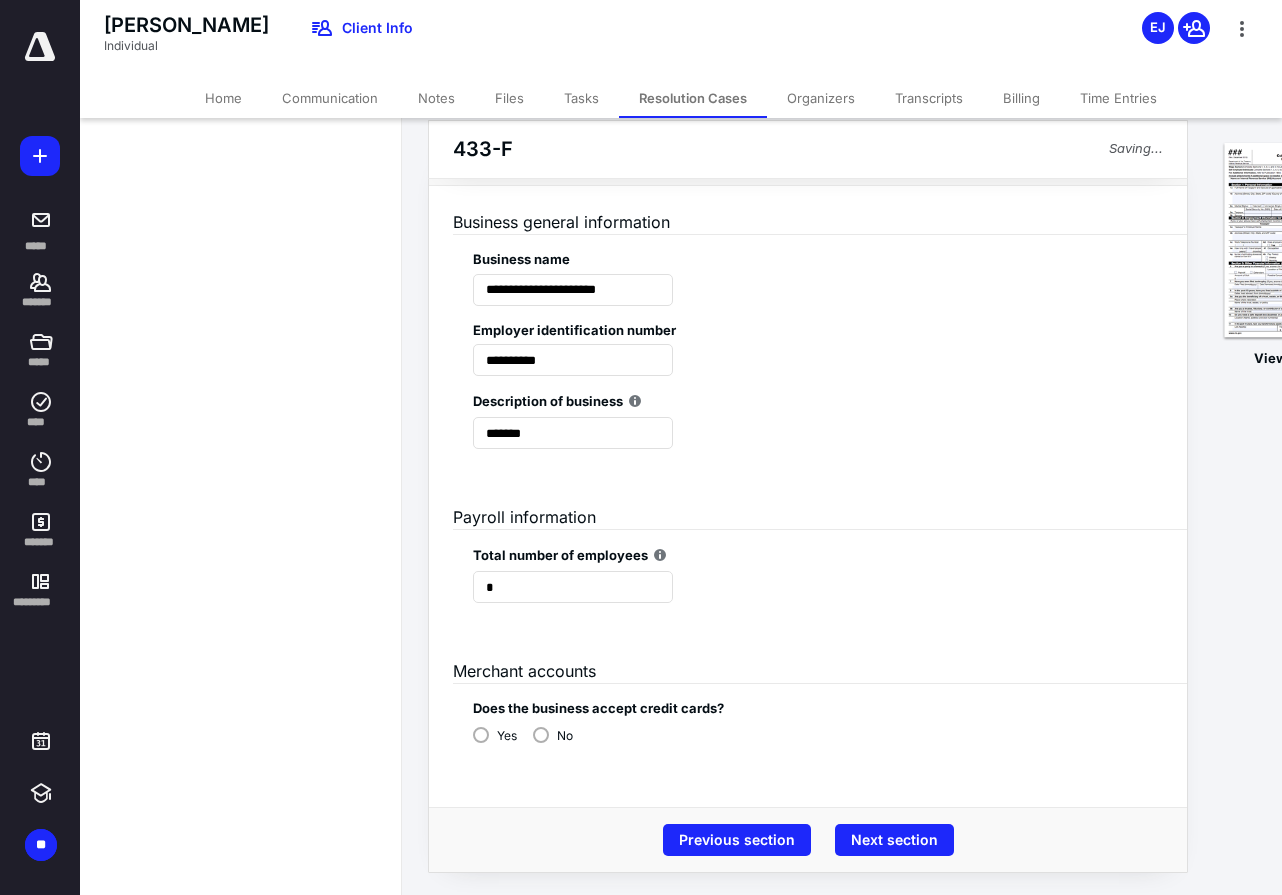 click on "No" at bounding box center (553, 734) 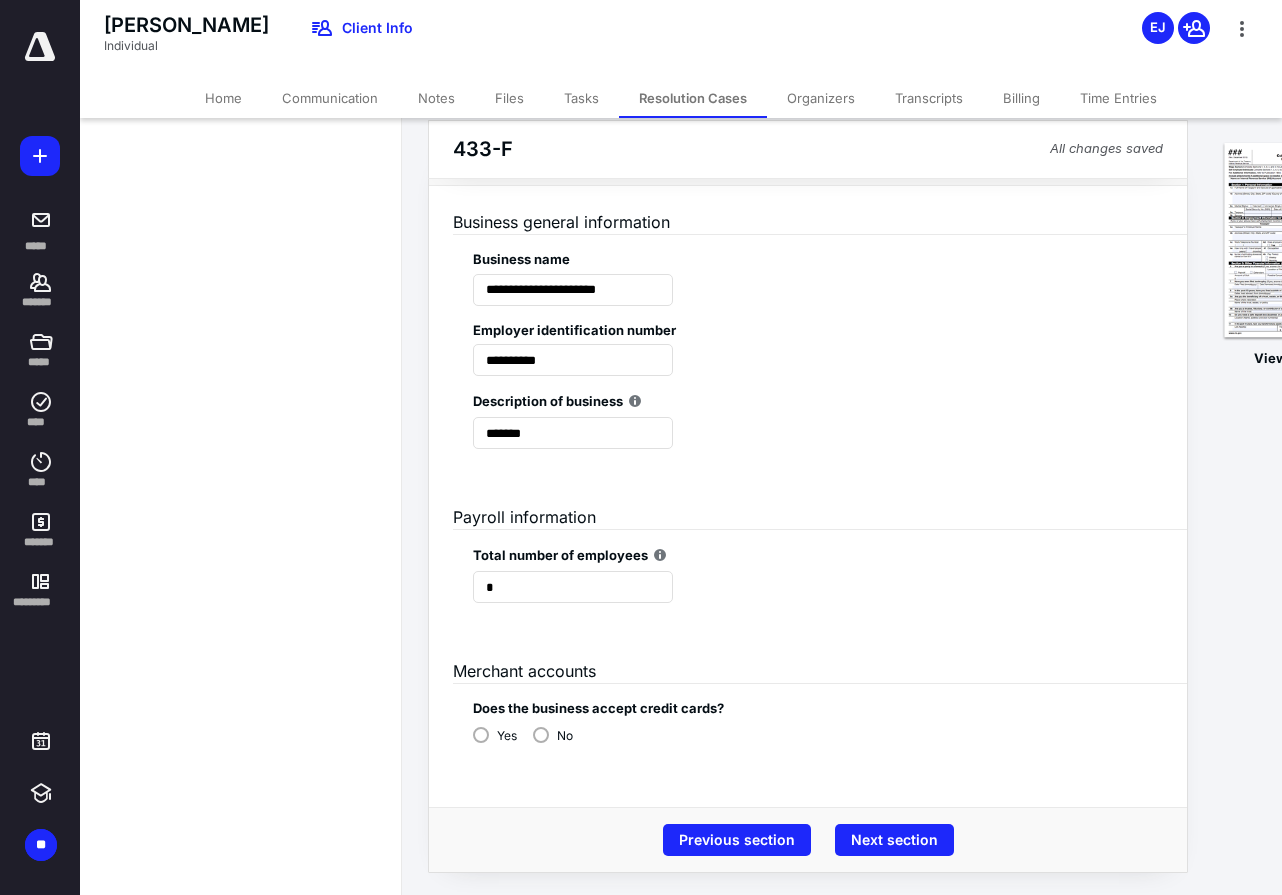 click on "Next section" at bounding box center [894, 840] 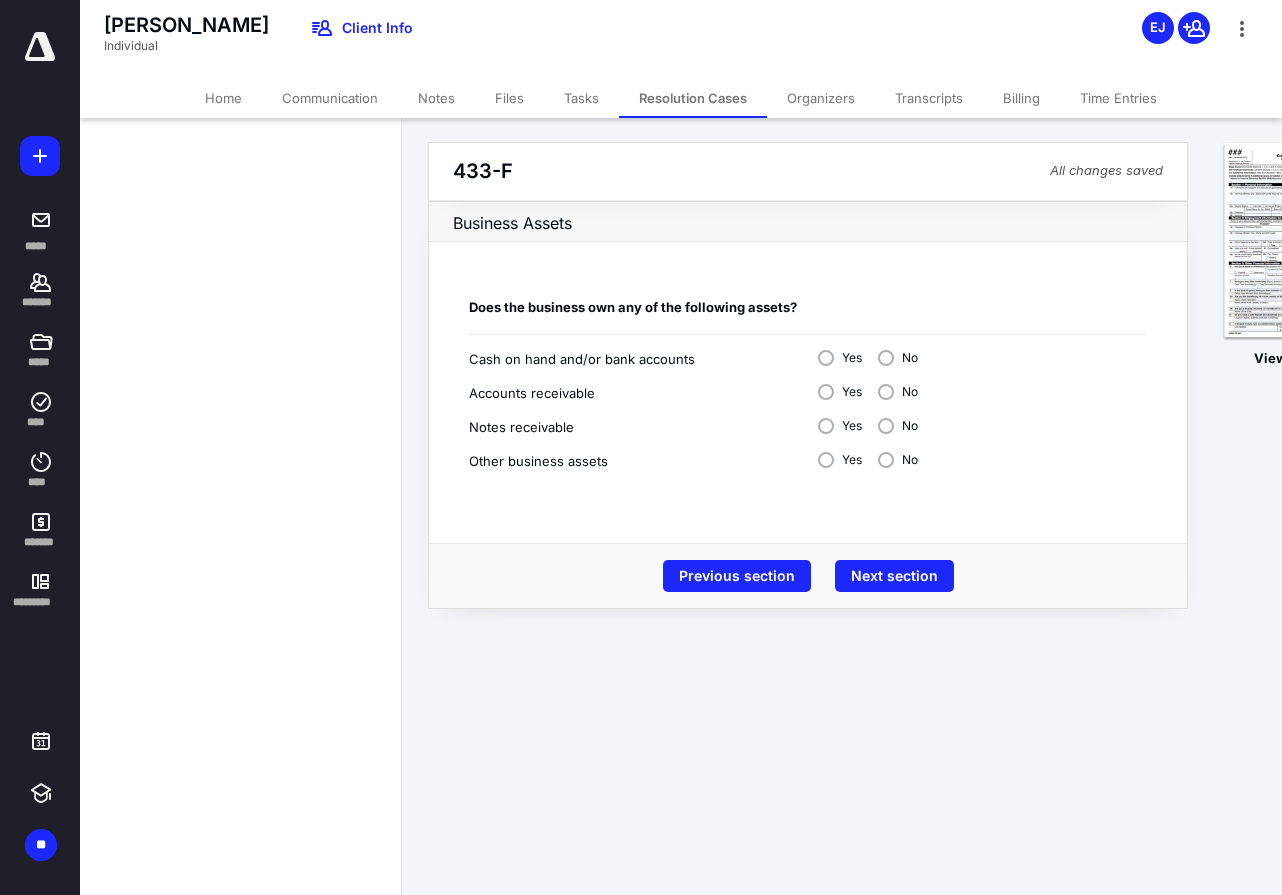 scroll, scrollTop: 0, scrollLeft: 1, axis: horizontal 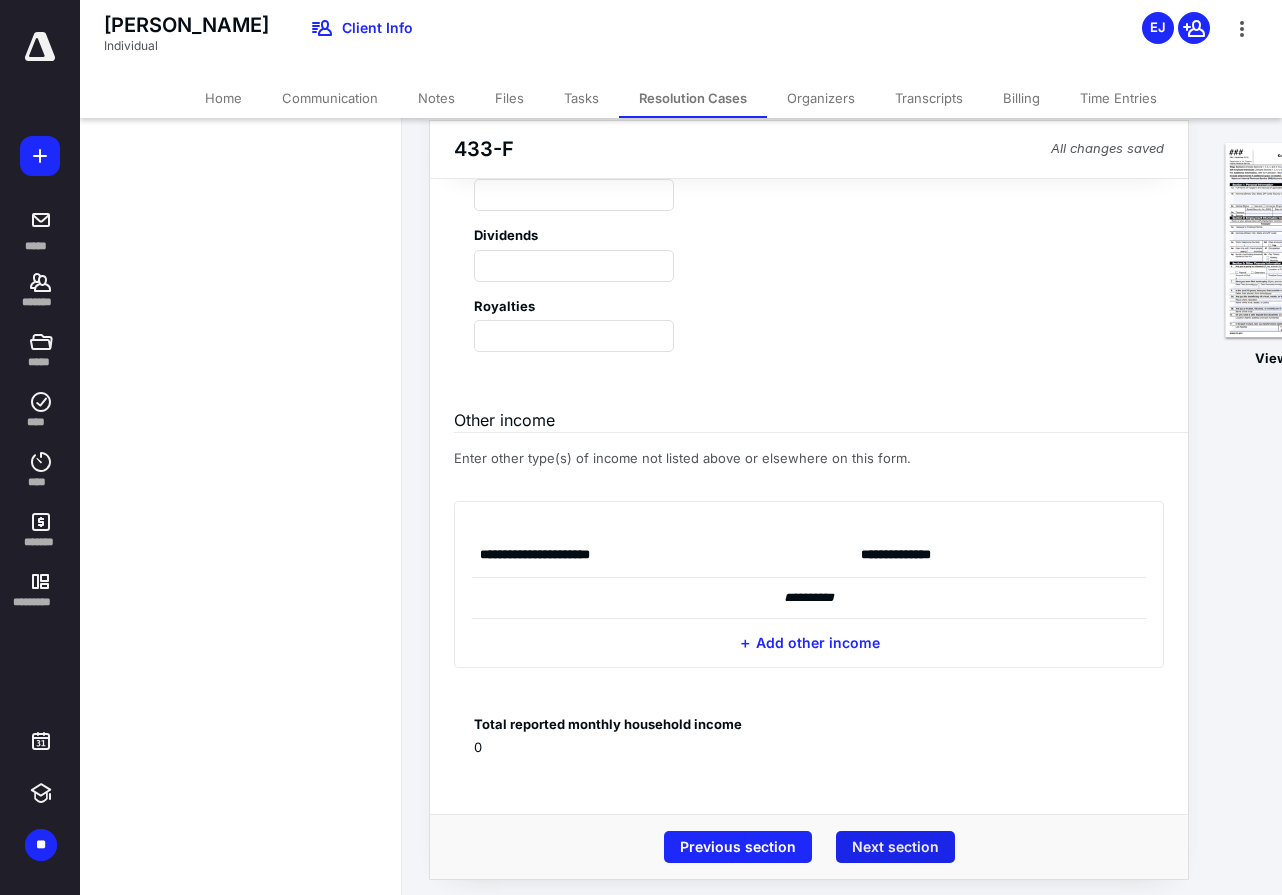 click on "Next section" at bounding box center [895, 847] 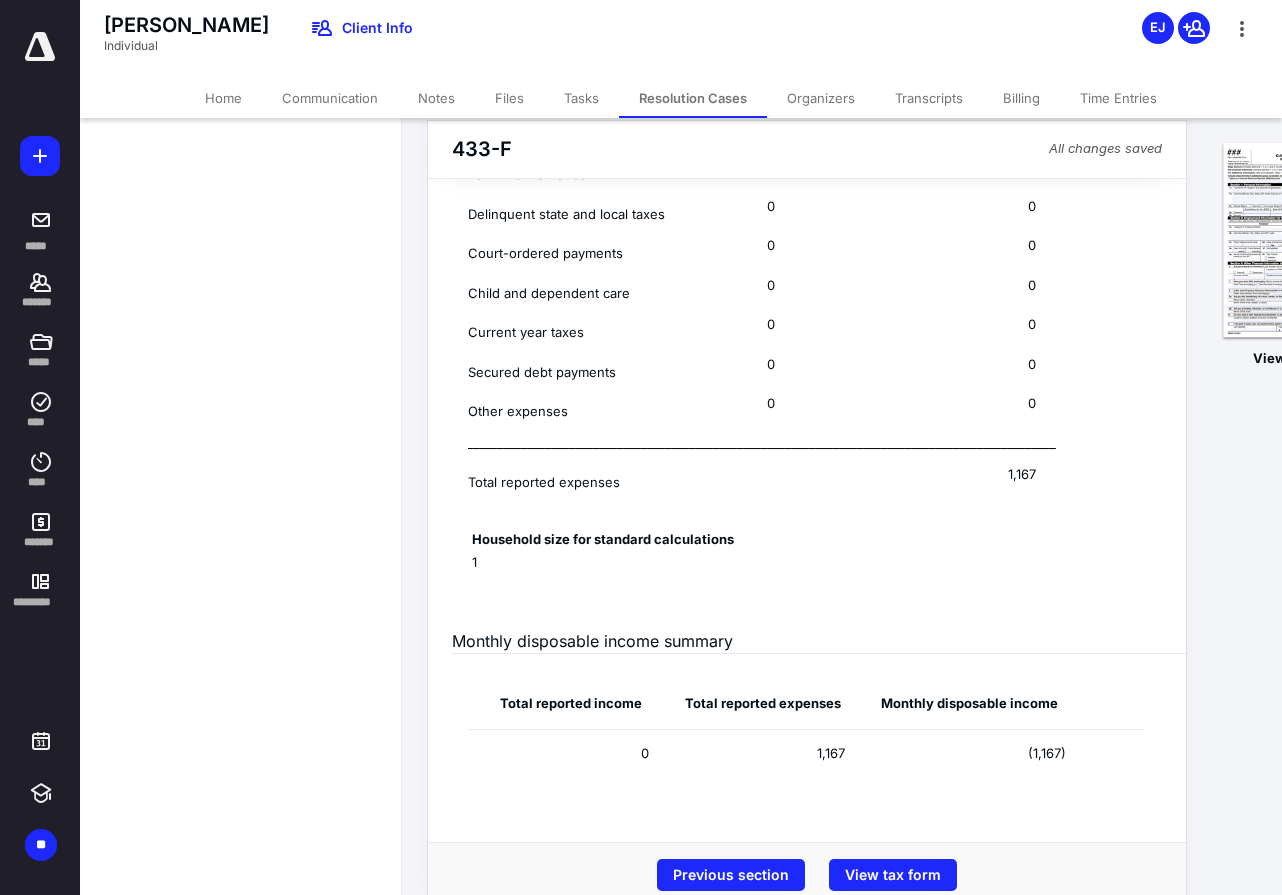 scroll, scrollTop: 5822, scrollLeft: 2, axis: both 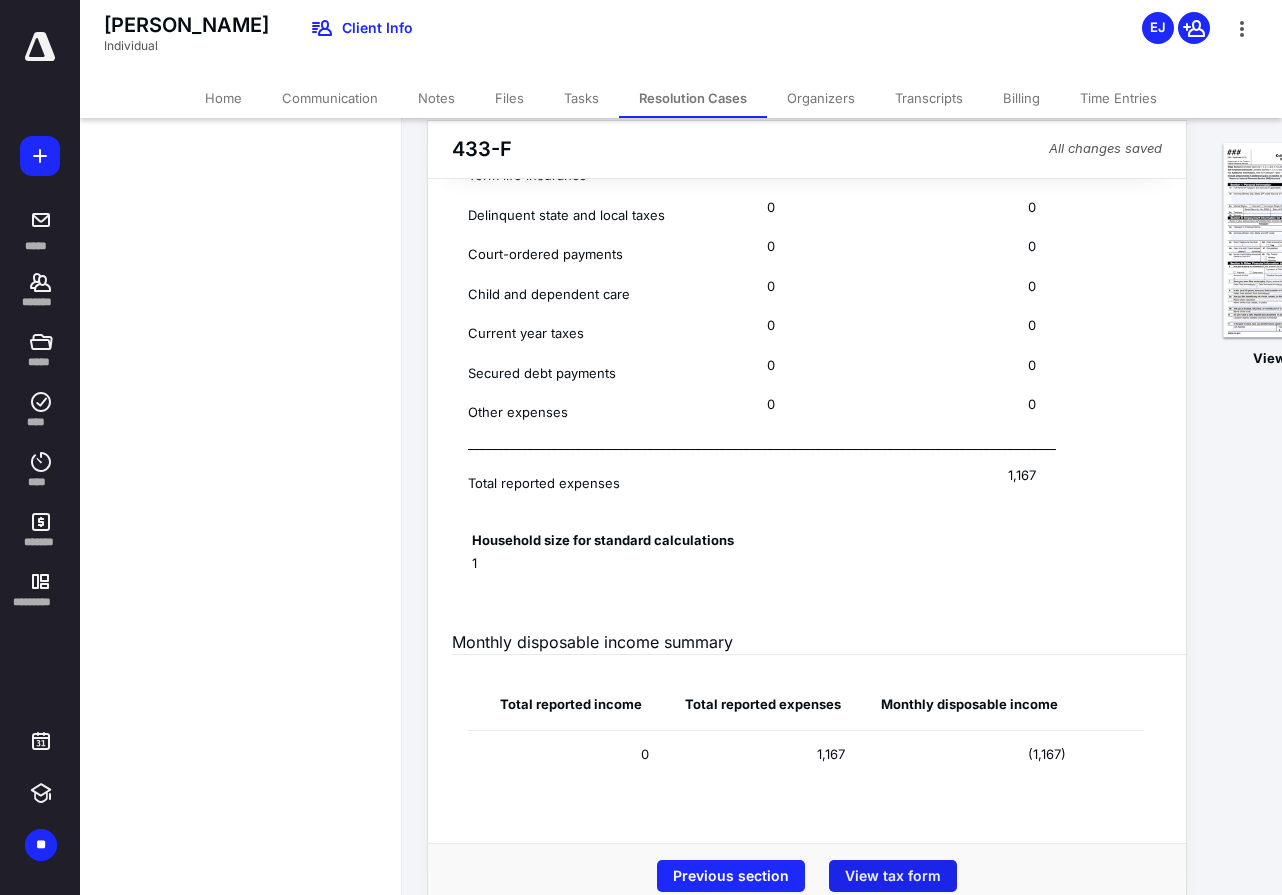 click on "View tax form" at bounding box center [893, 876] 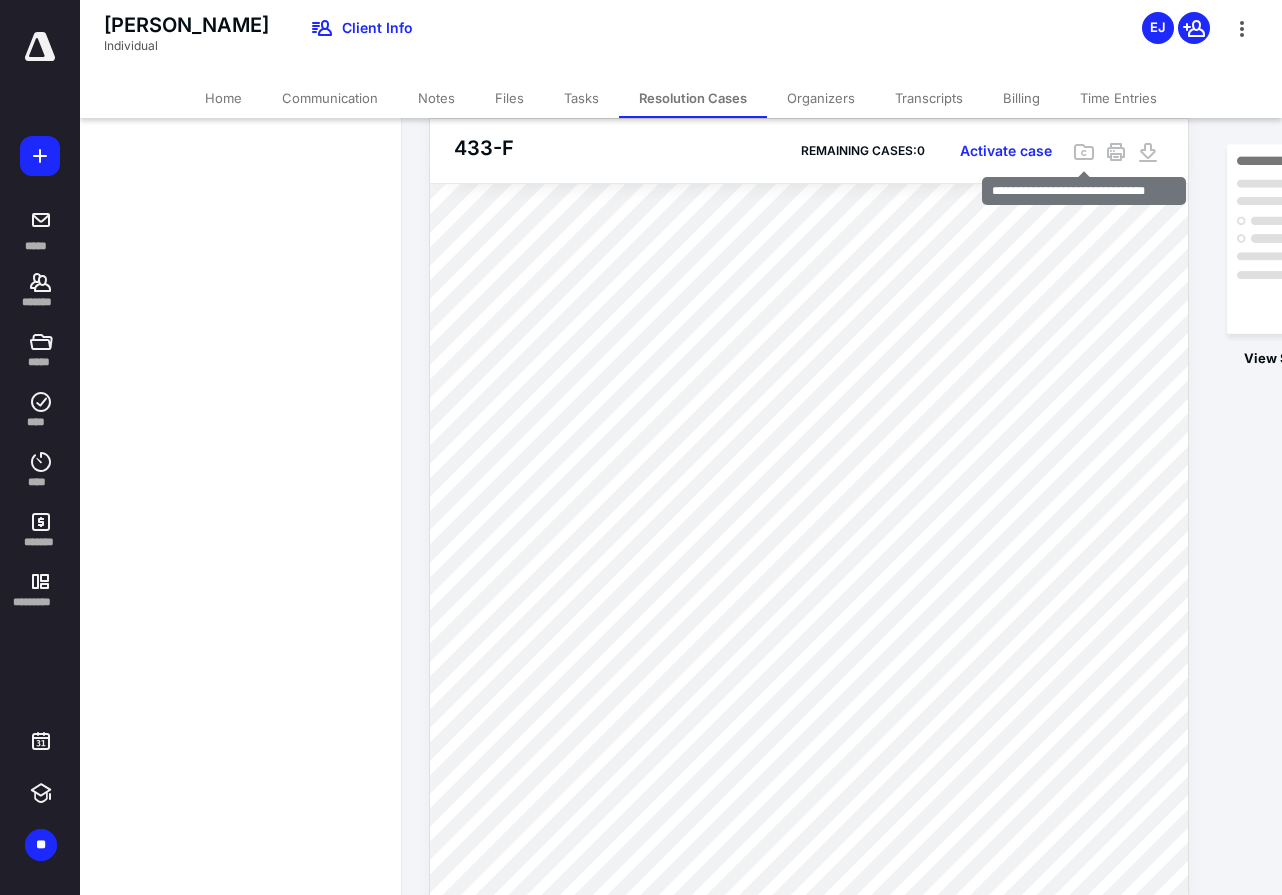 scroll, scrollTop: 2221, scrollLeft: 0, axis: vertical 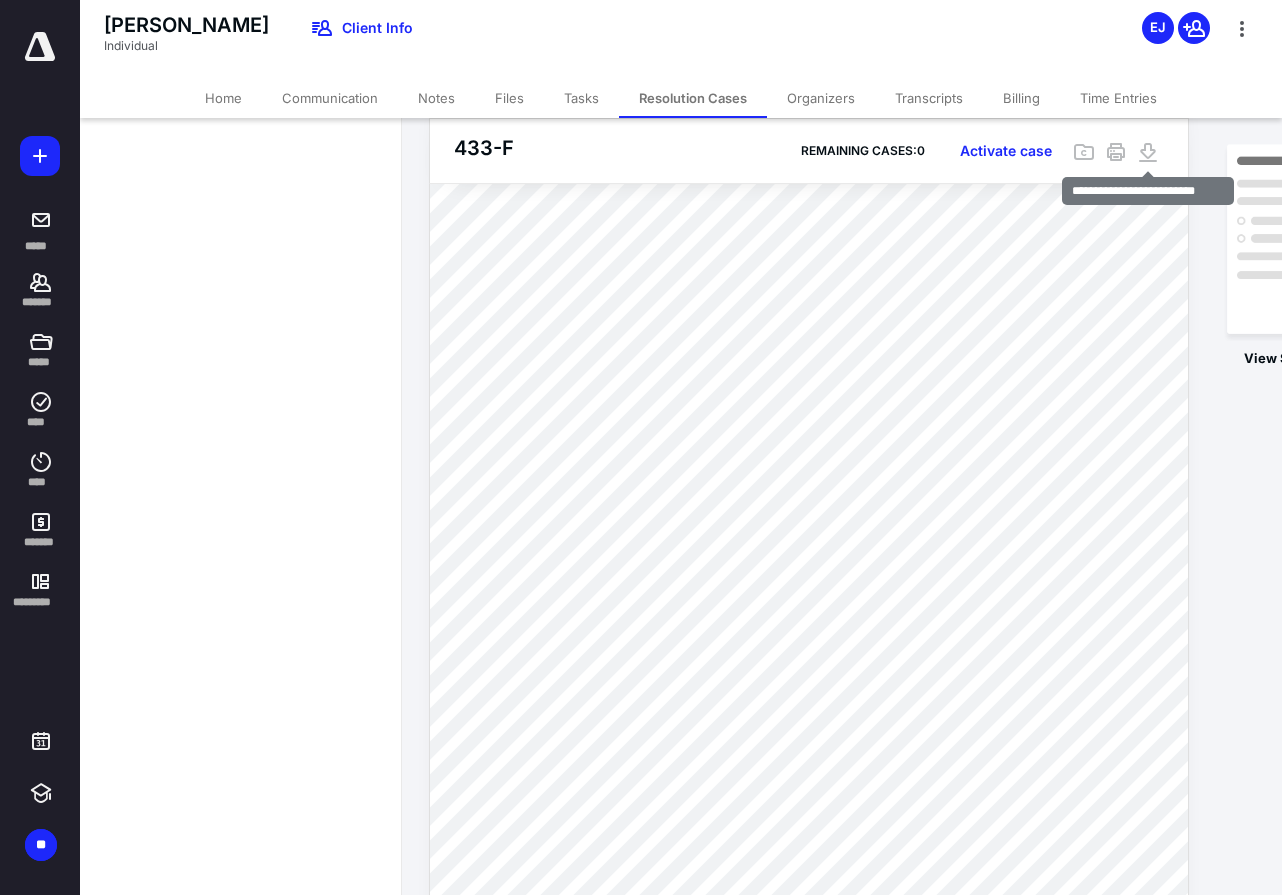 click 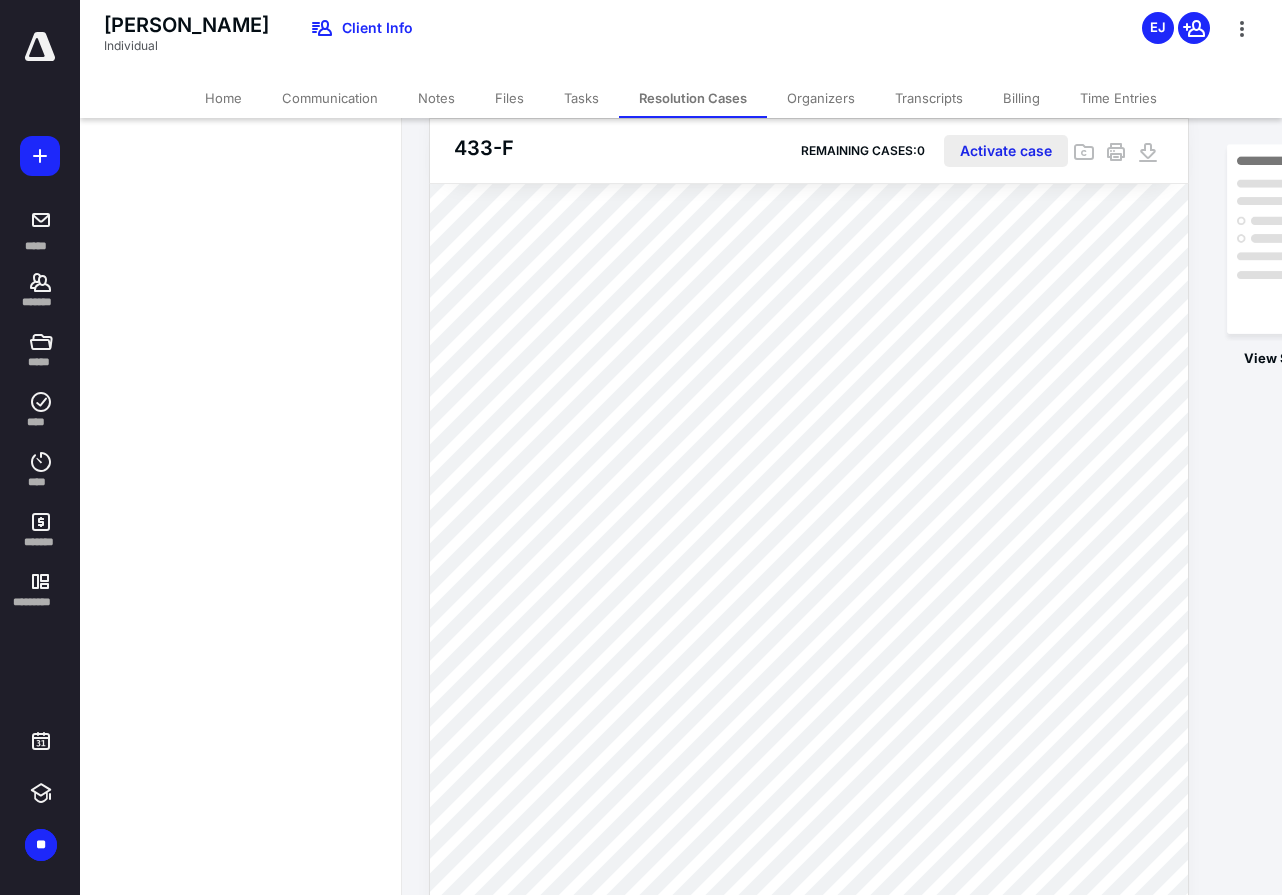 click on "Activate case" at bounding box center (1006, 151) 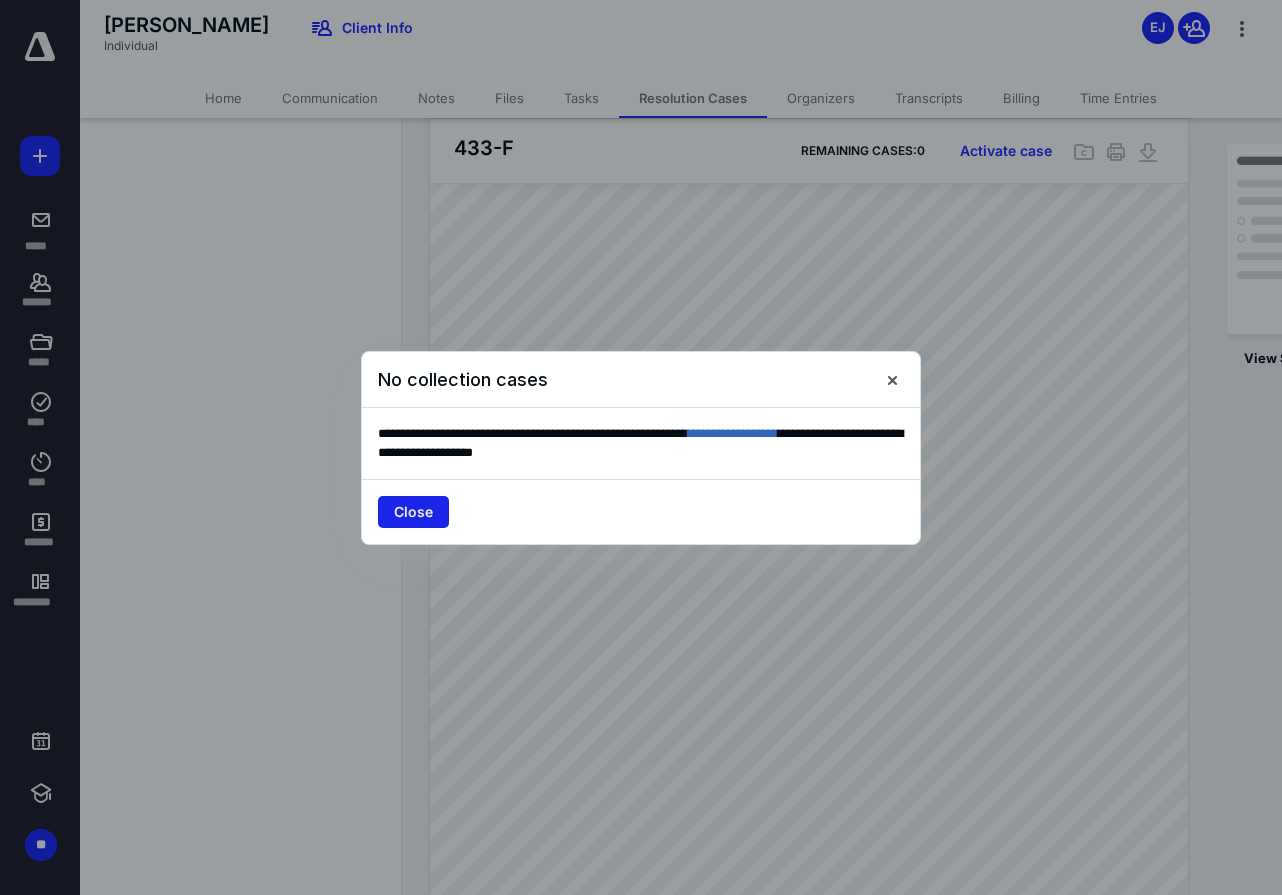 click on "Close" at bounding box center [413, 512] 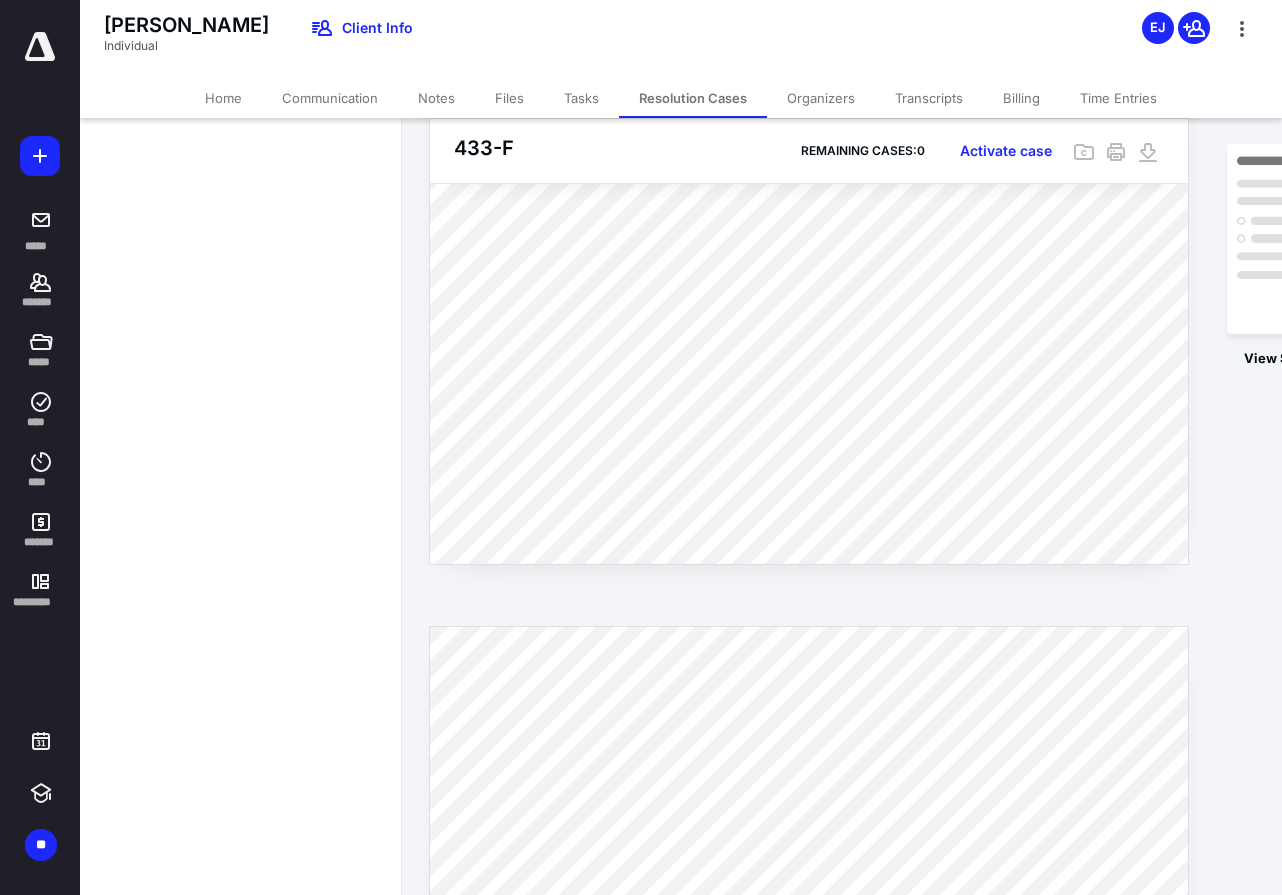 scroll, scrollTop: 1669, scrollLeft: 0, axis: vertical 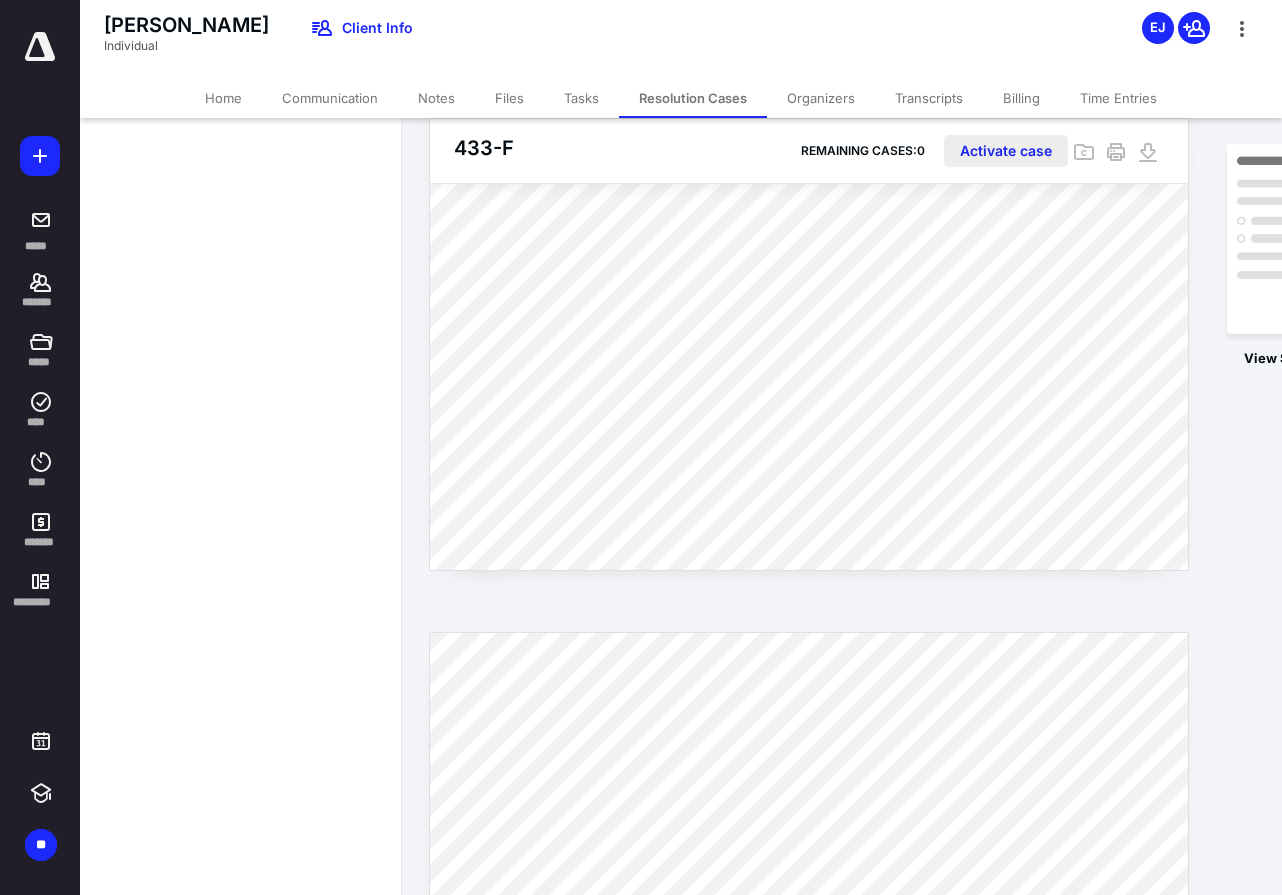 click on "Activate case" at bounding box center (1006, 151) 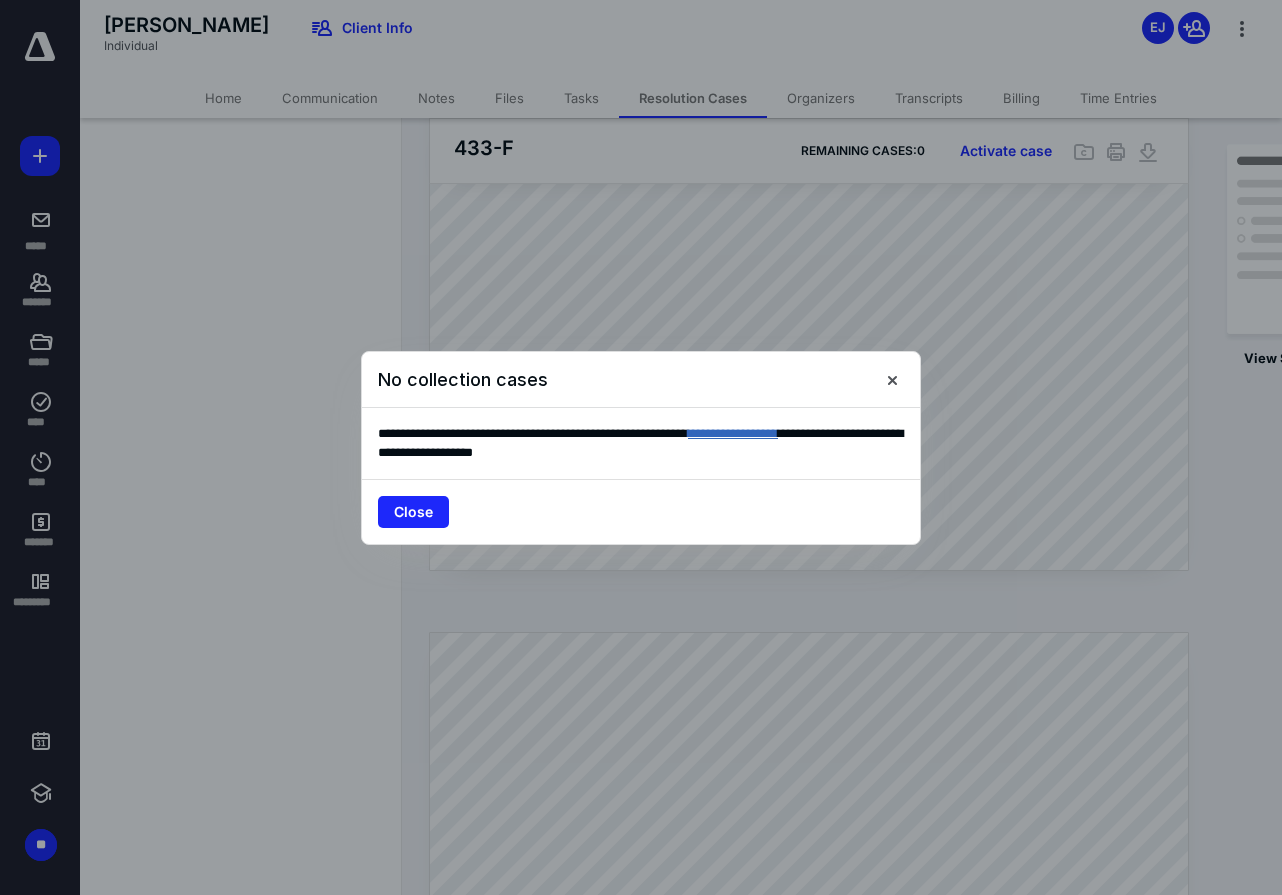 click on "**********" at bounding box center (733, 433) 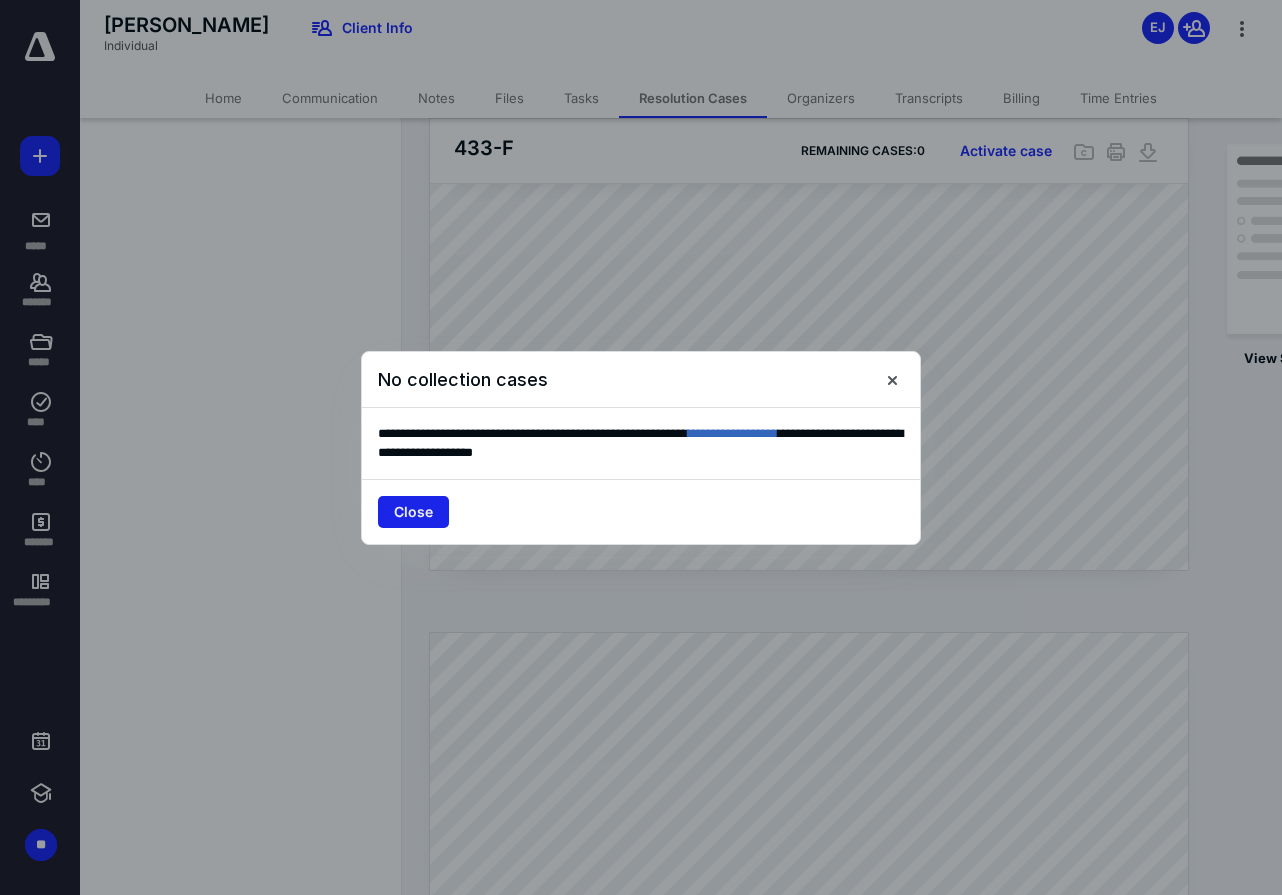 click on "Close" at bounding box center [413, 512] 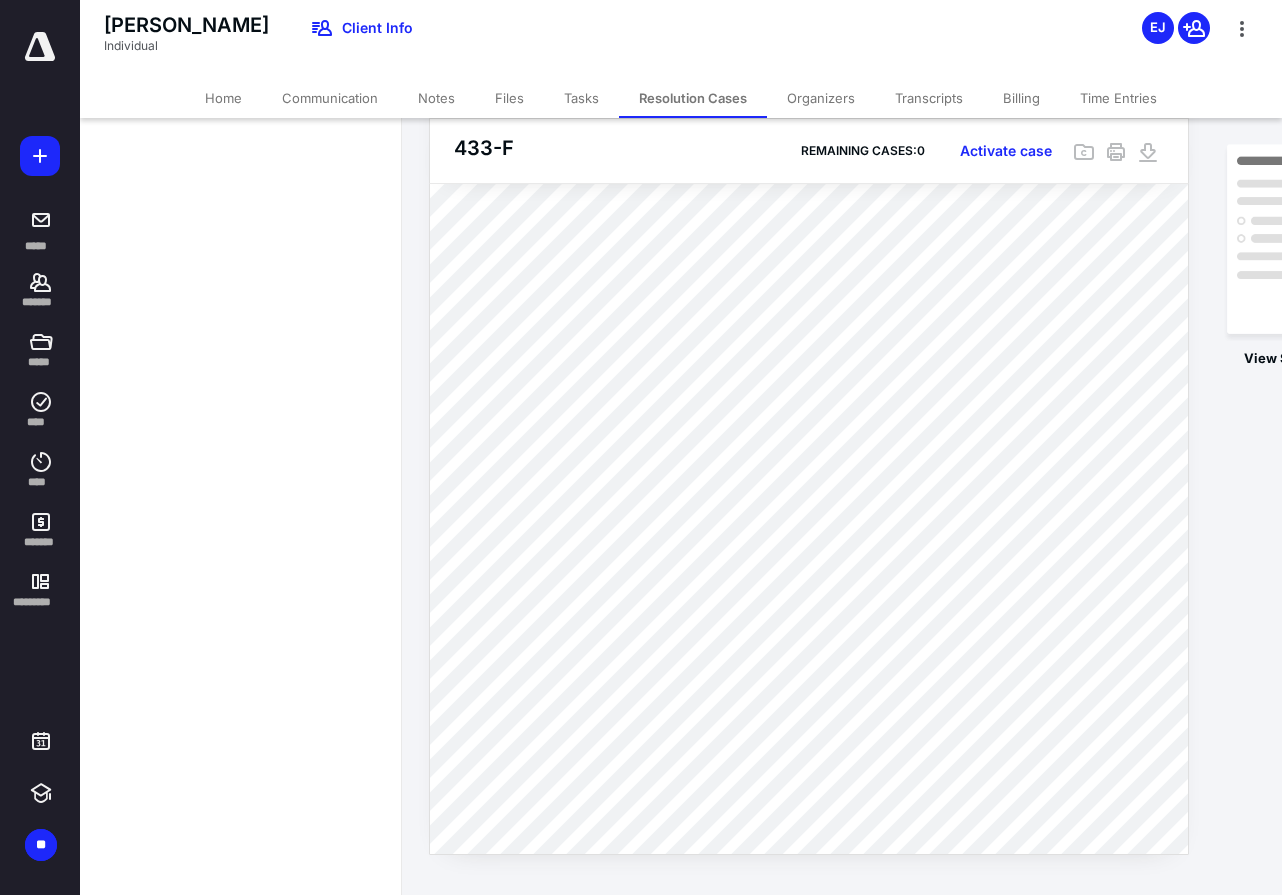 scroll, scrollTop: 3483, scrollLeft: 0, axis: vertical 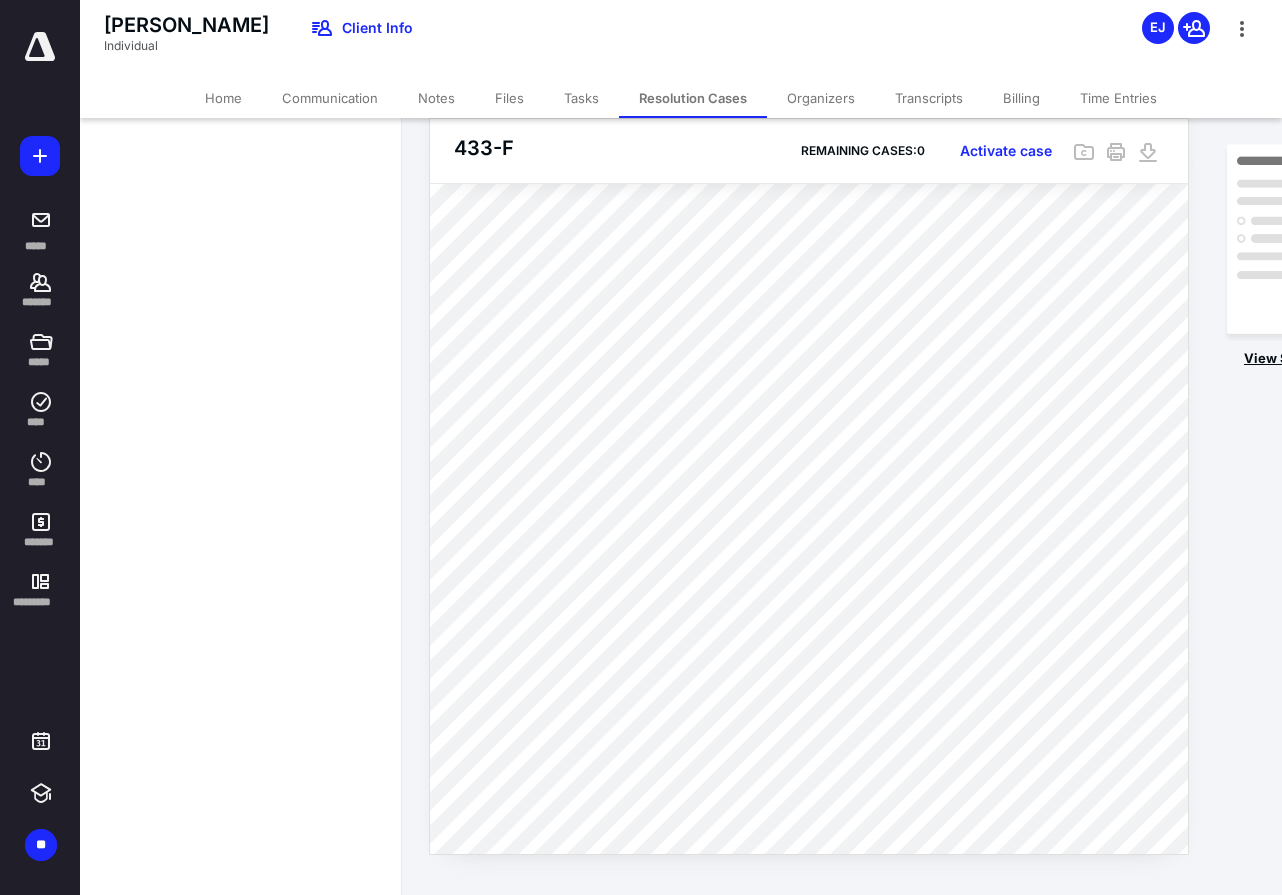 click on "View Source Form" at bounding box center (1303, 359) 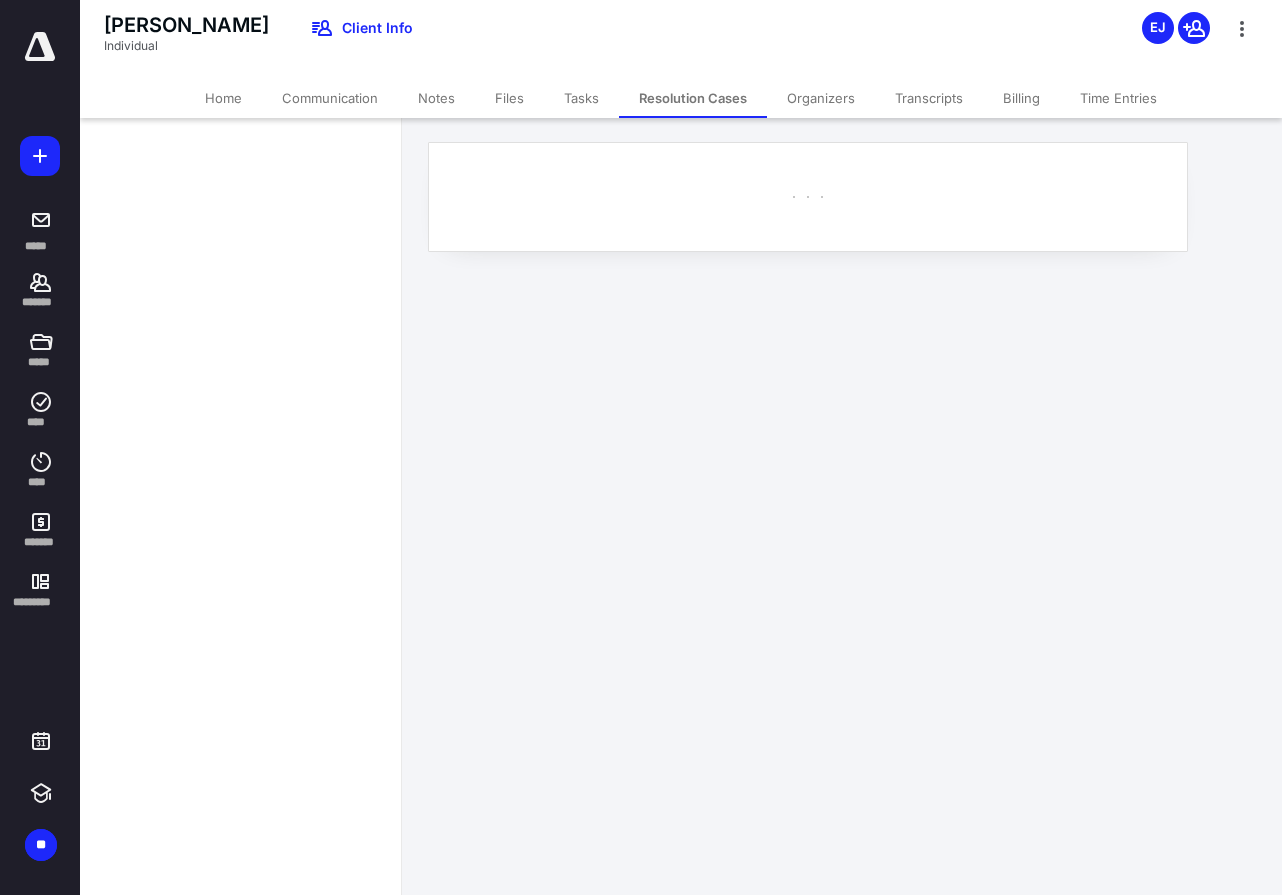 scroll, scrollTop: 0, scrollLeft: 1, axis: horizontal 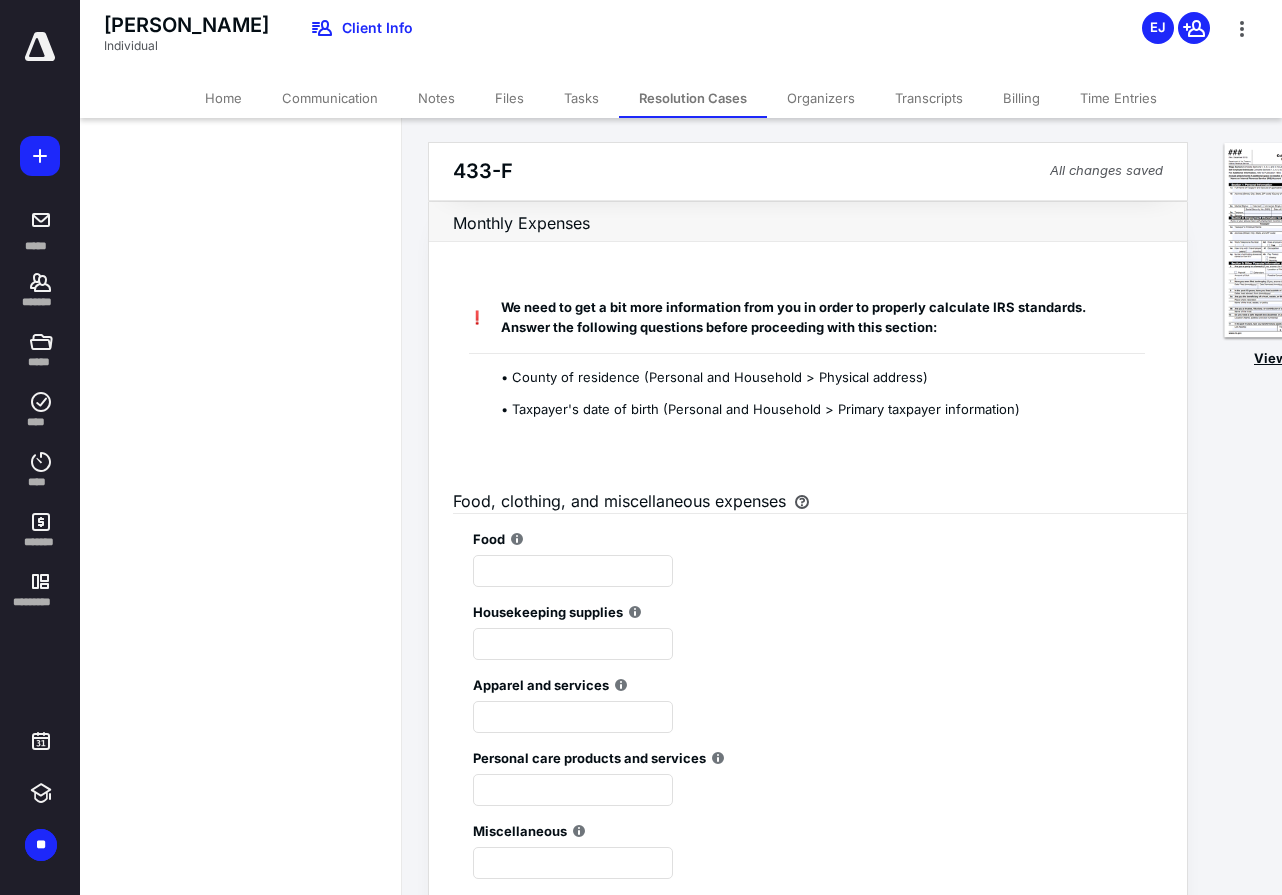 click at bounding box center (1302, 241) 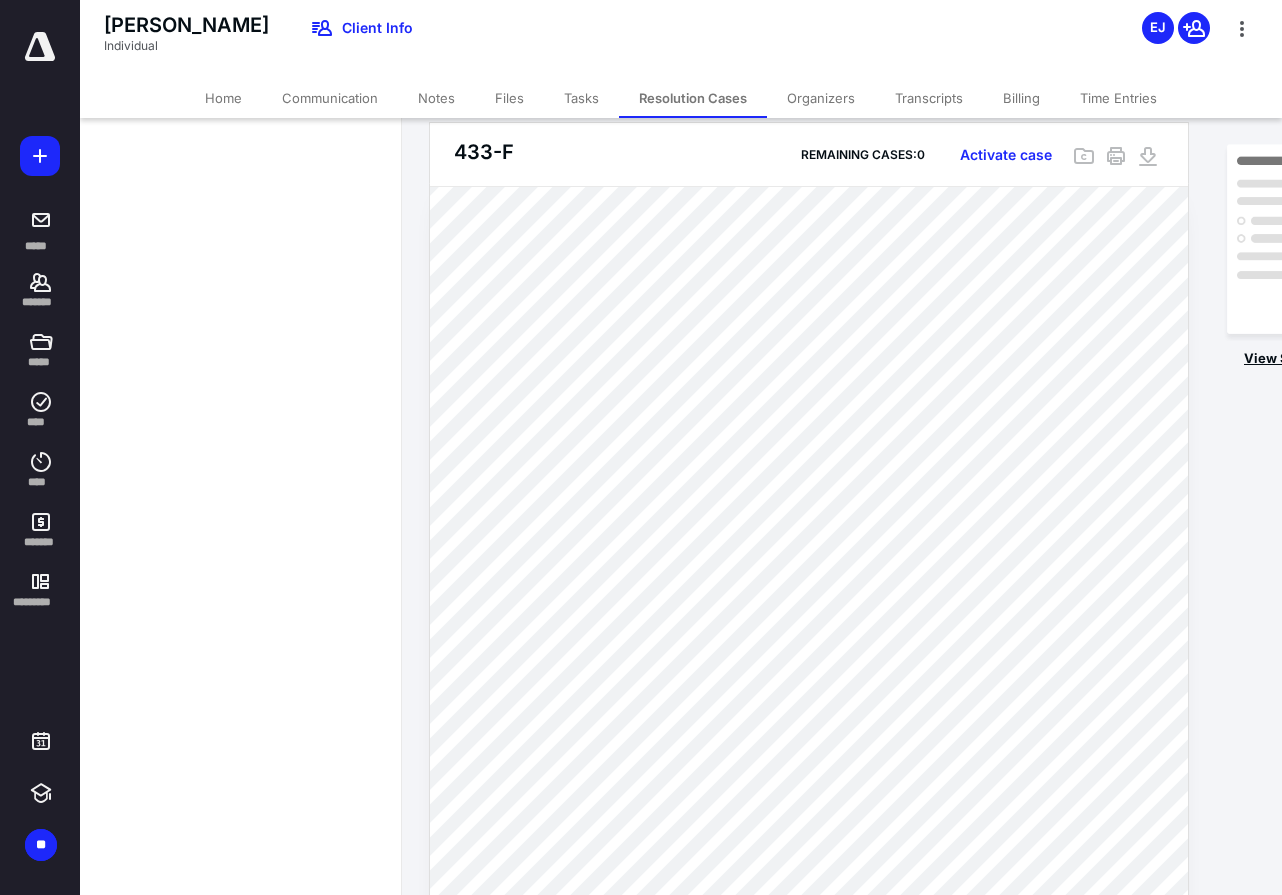 scroll, scrollTop: 32, scrollLeft: 0, axis: vertical 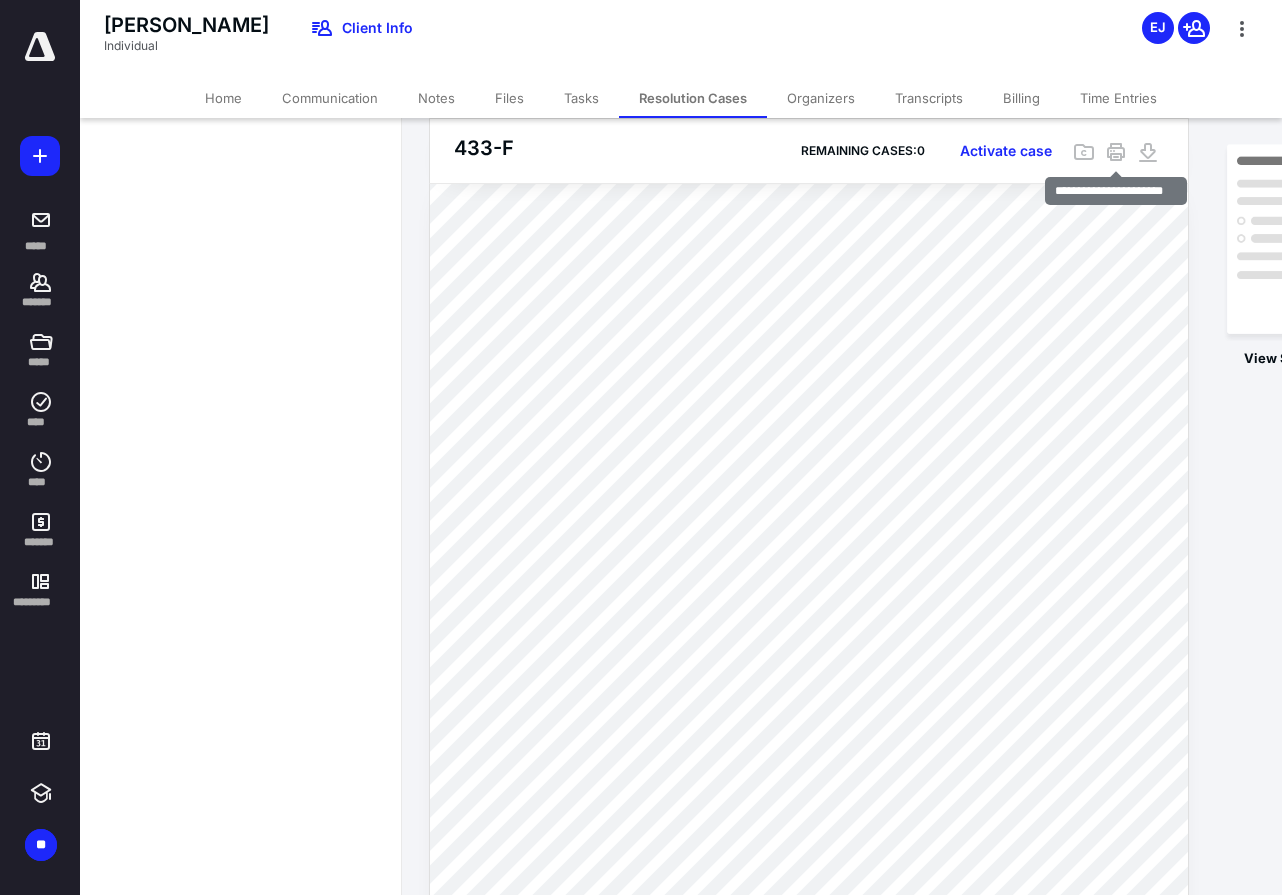 click 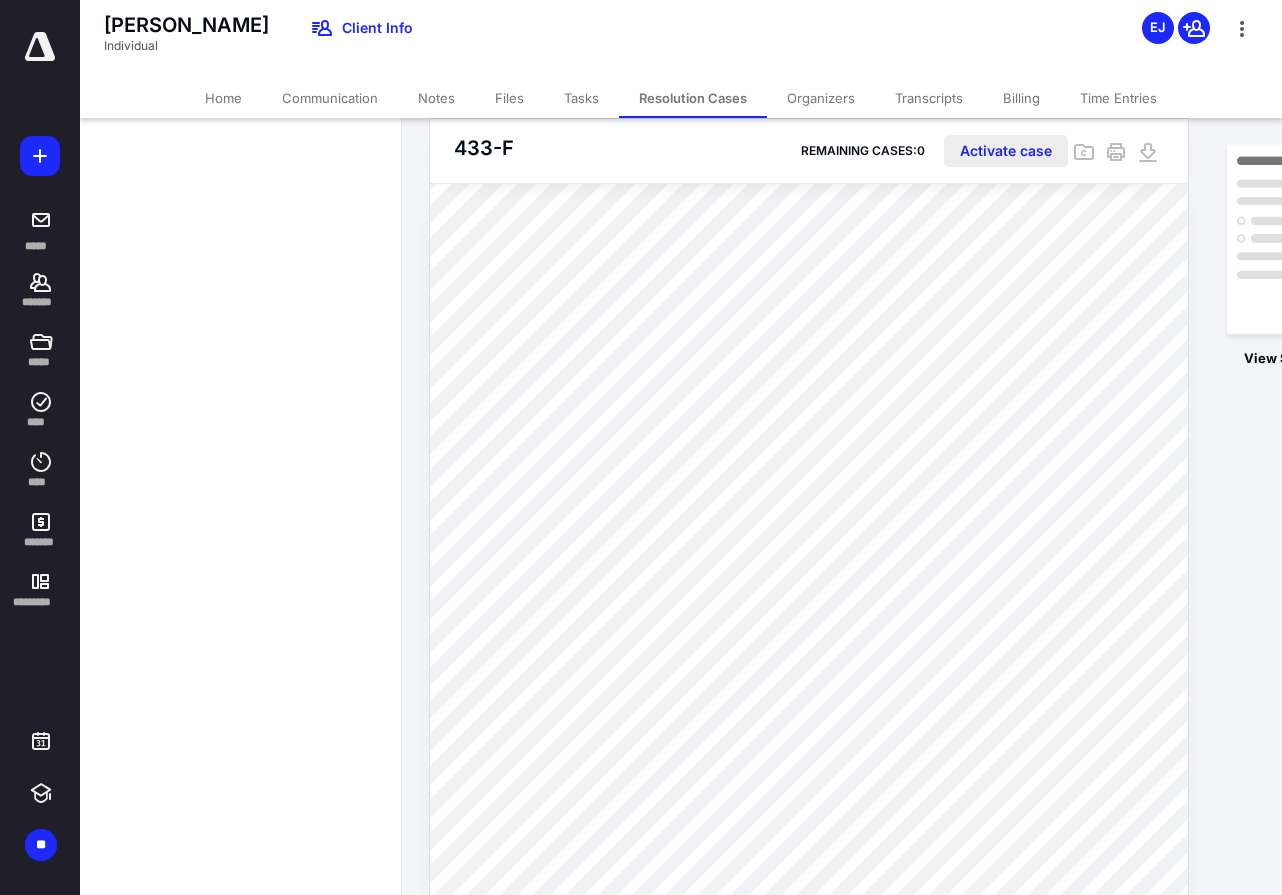 click on "Activate case" at bounding box center [1006, 151] 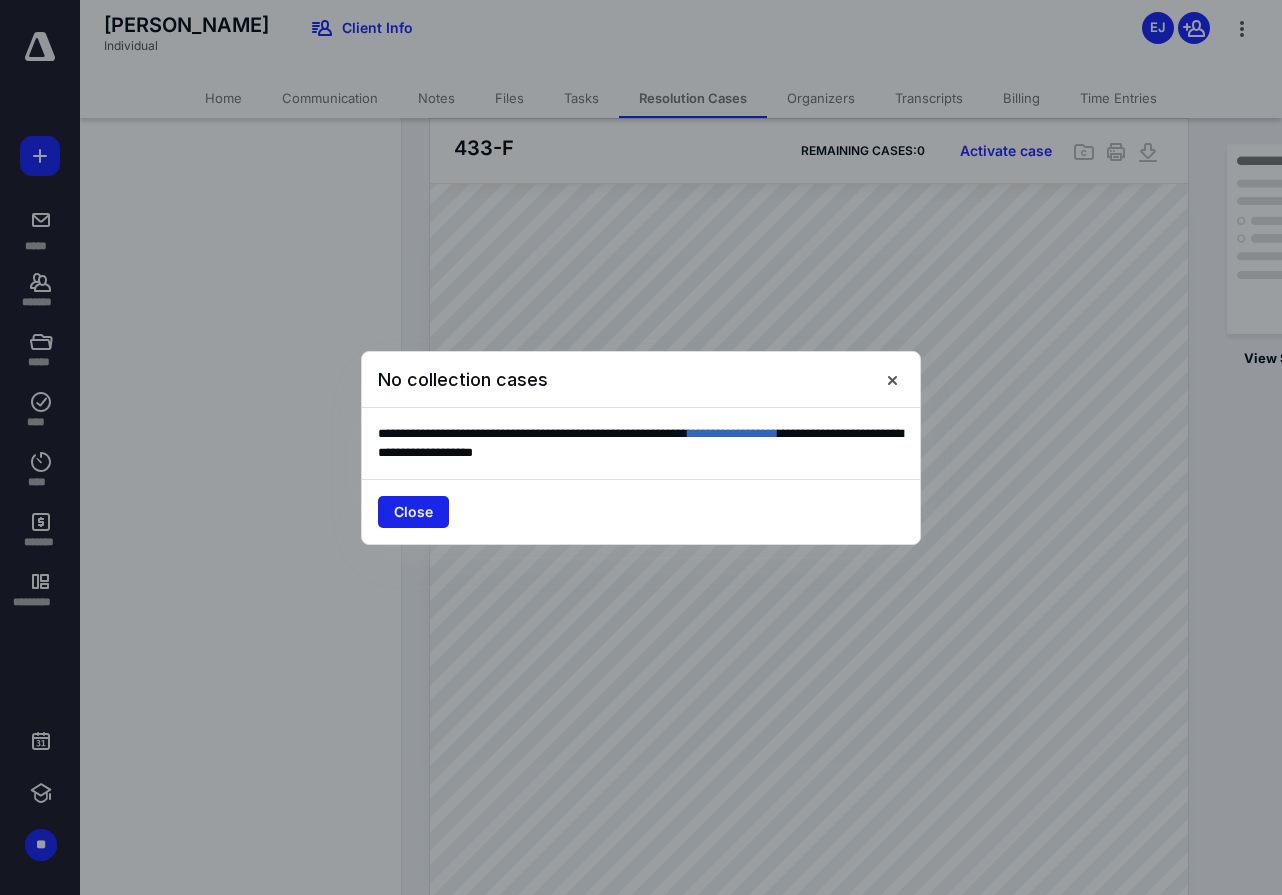 click on "Close" at bounding box center (413, 512) 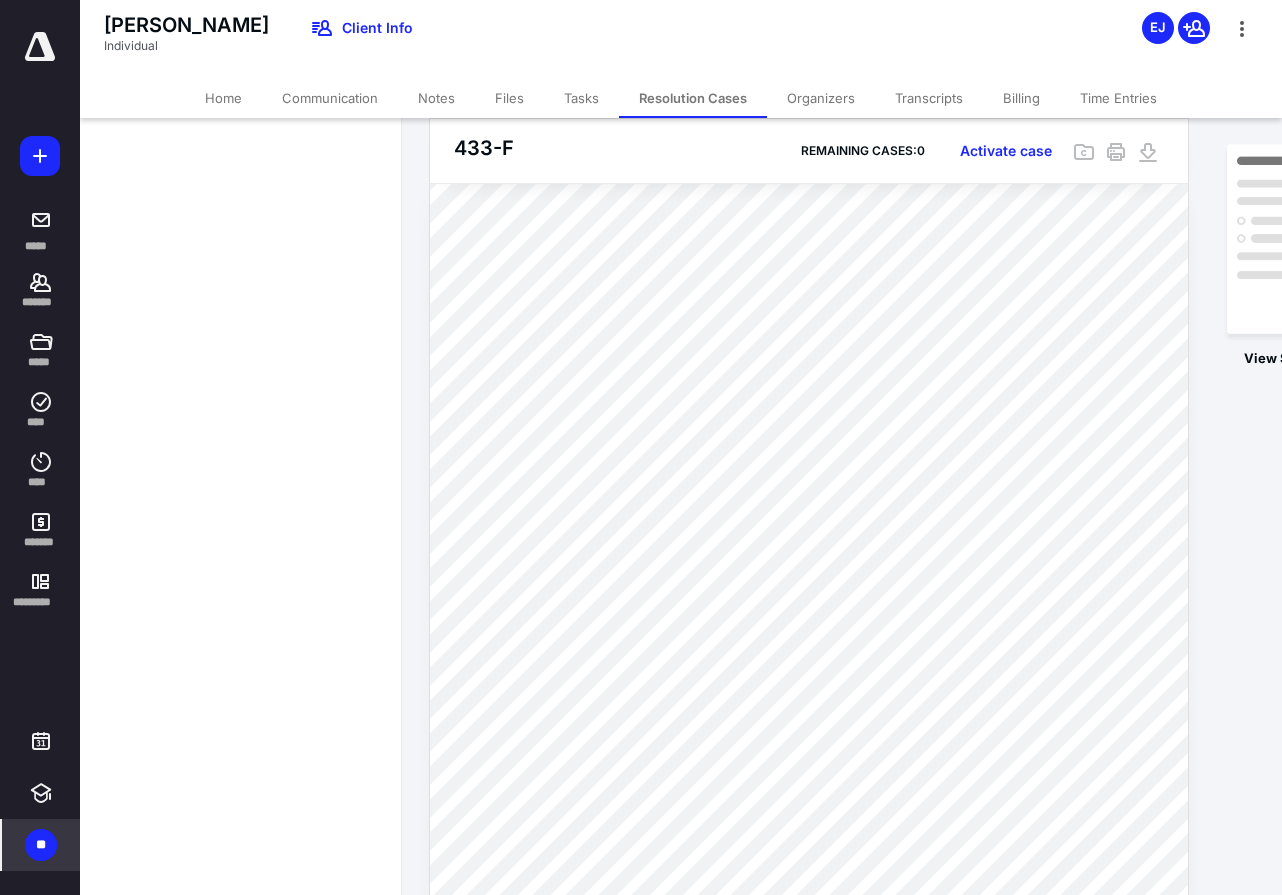 click on "**" at bounding box center [41, 845] 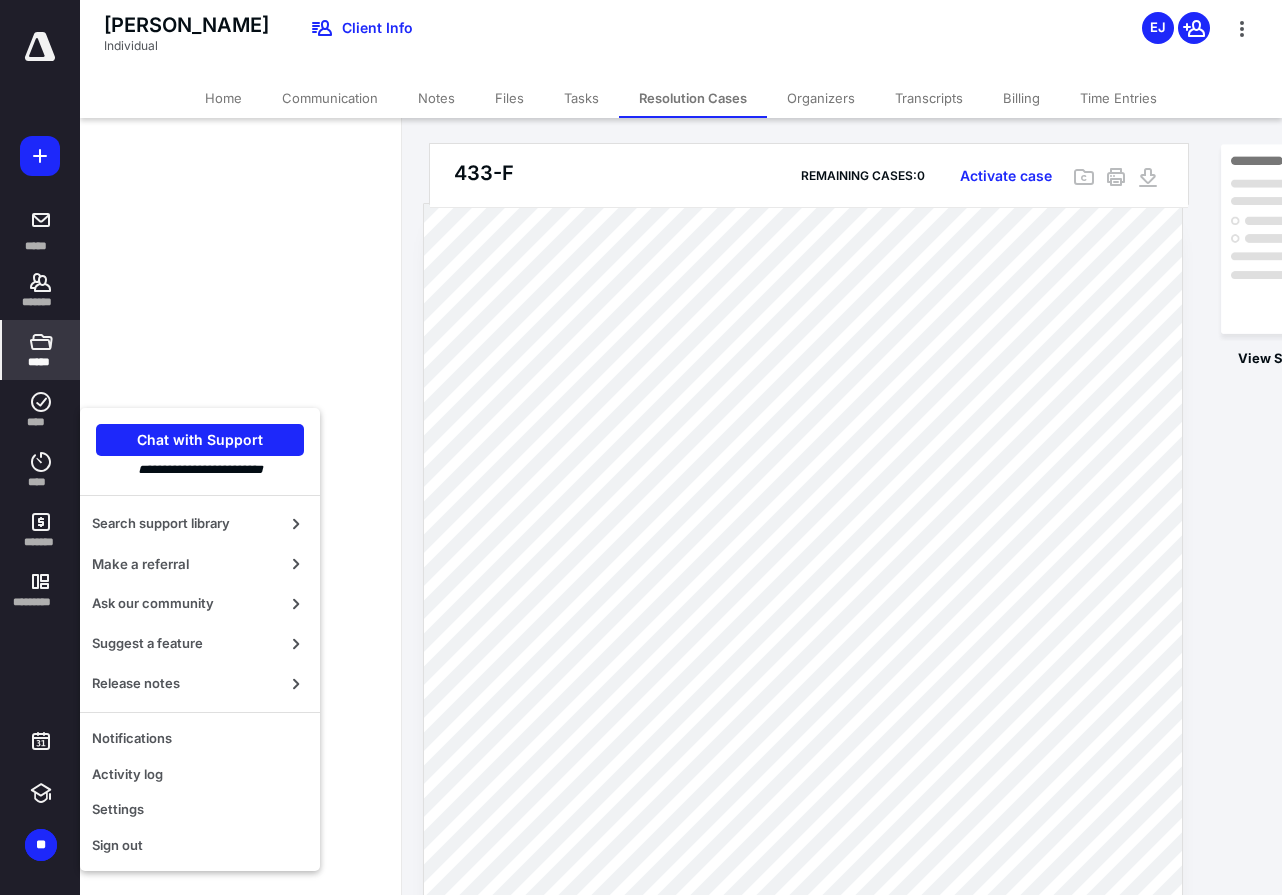 scroll, scrollTop: 1, scrollLeft: 6, axis: both 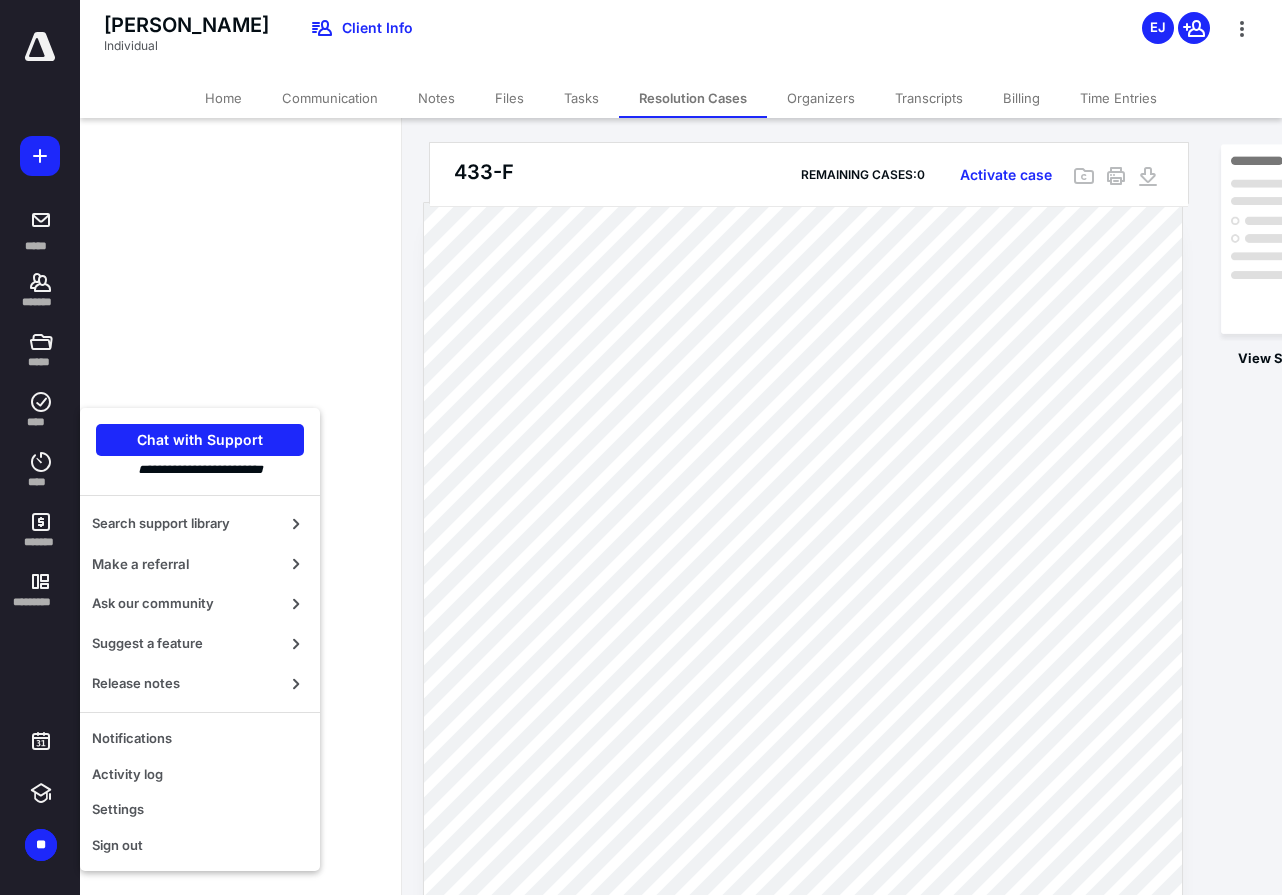 click at bounding box center (240, 506) 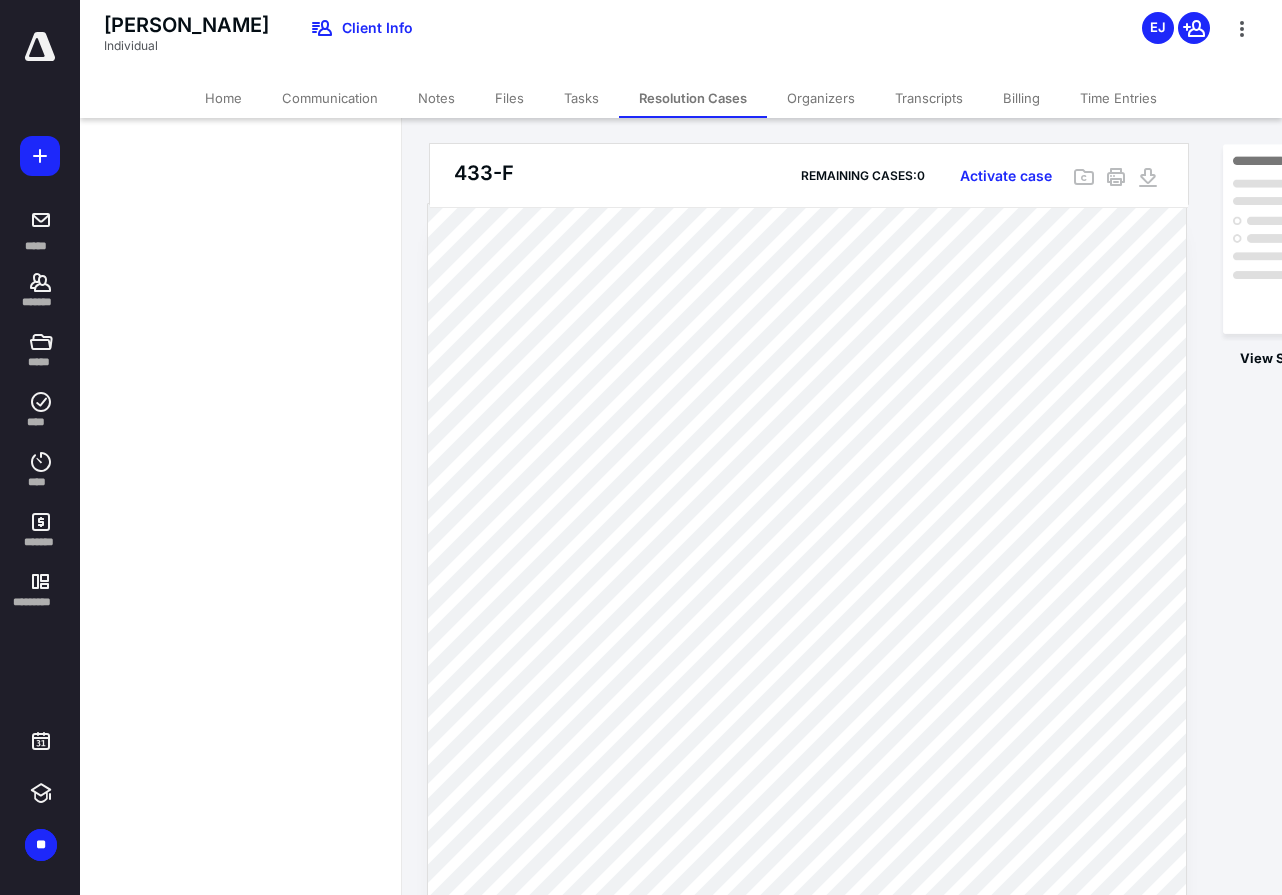 scroll, scrollTop: 0, scrollLeft: 18, axis: horizontal 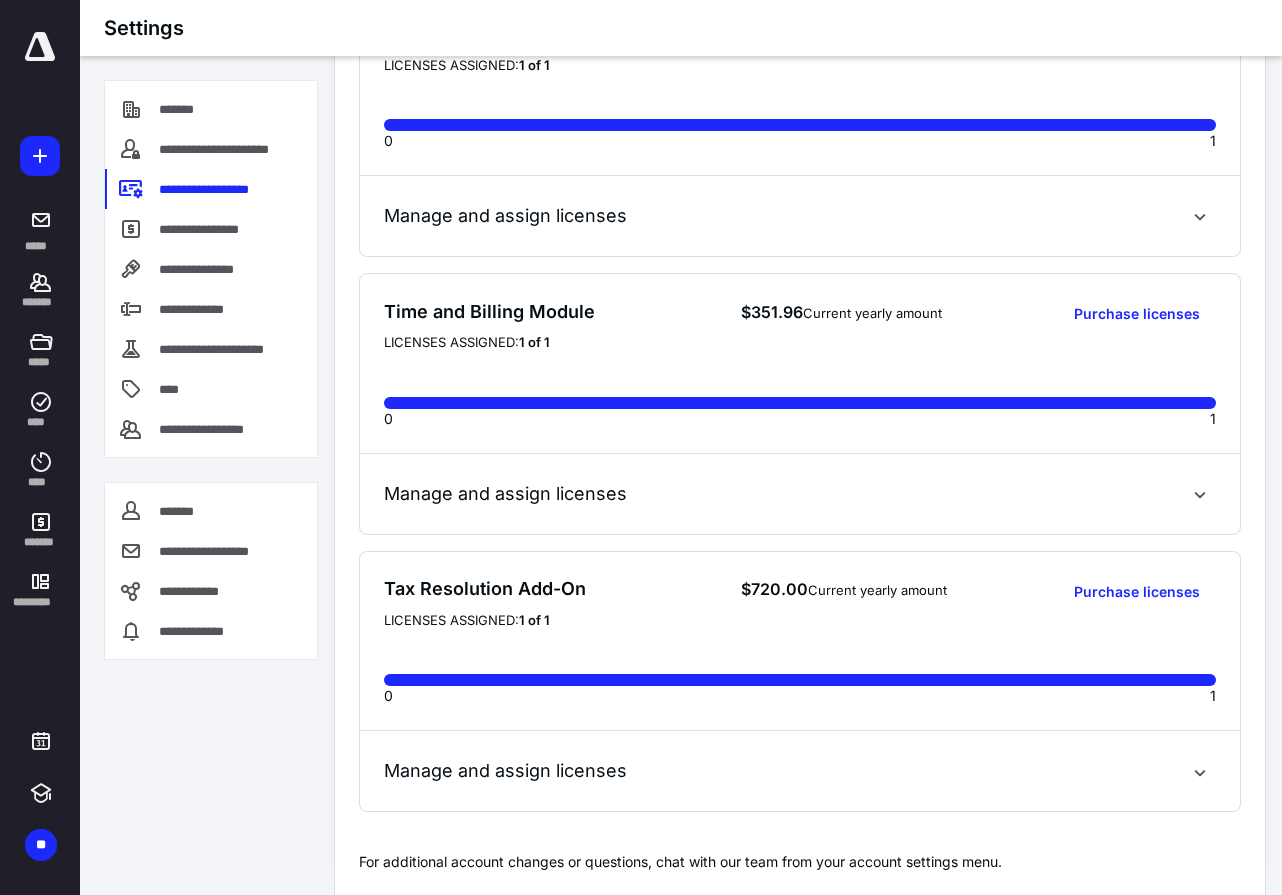 click on "Manage and assign licenses" at bounding box center [505, 771] 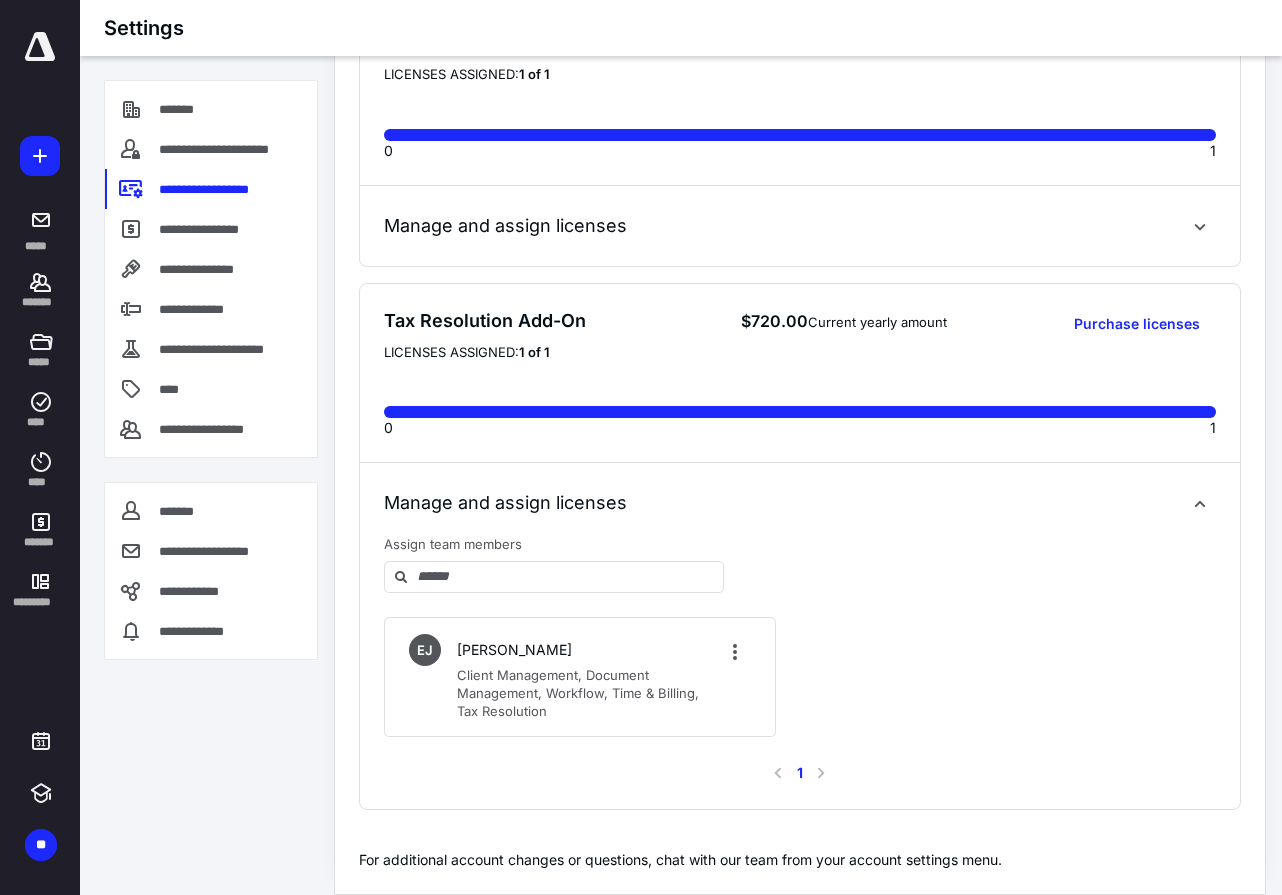 scroll, scrollTop: 1200, scrollLeft: 0, axis: vertical 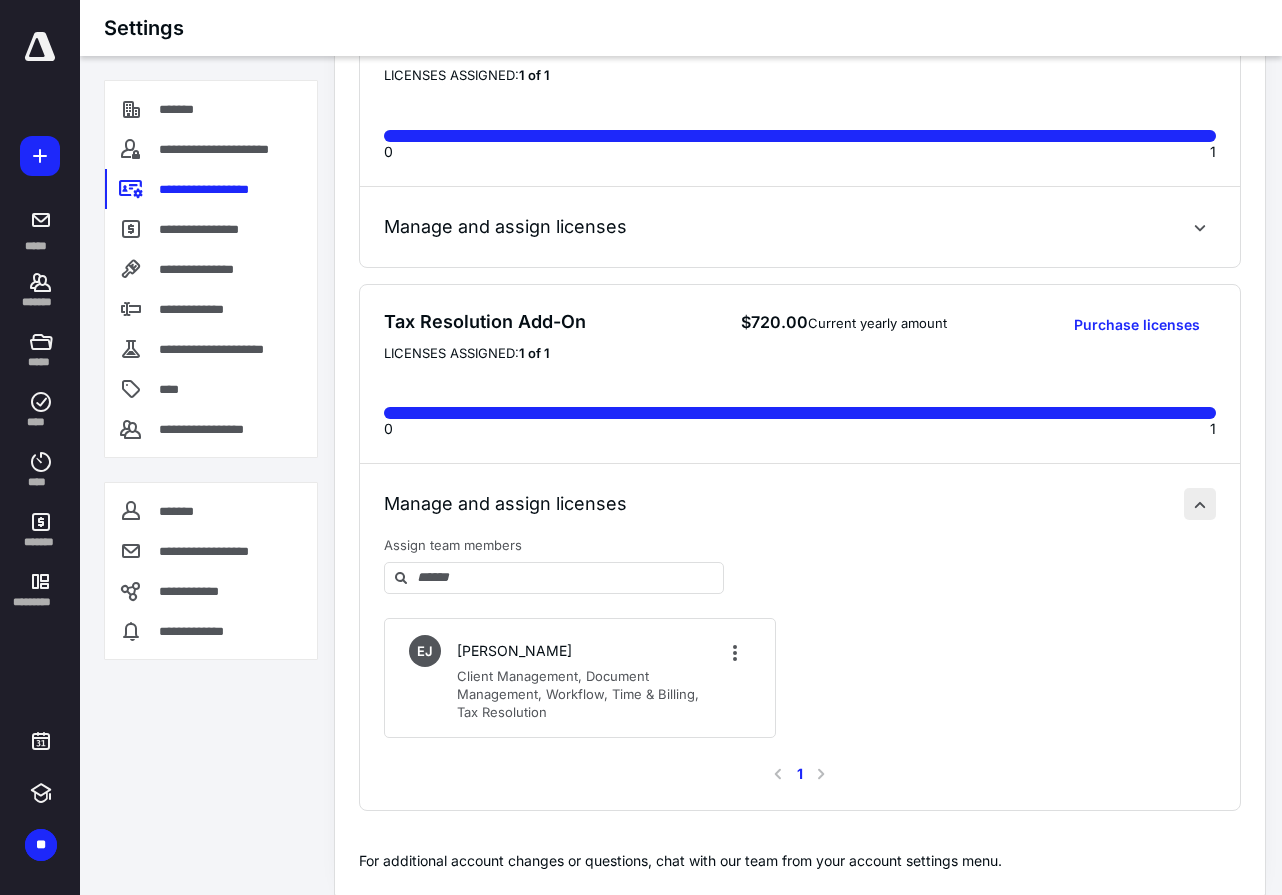 click at bounding box center (1200, 504) 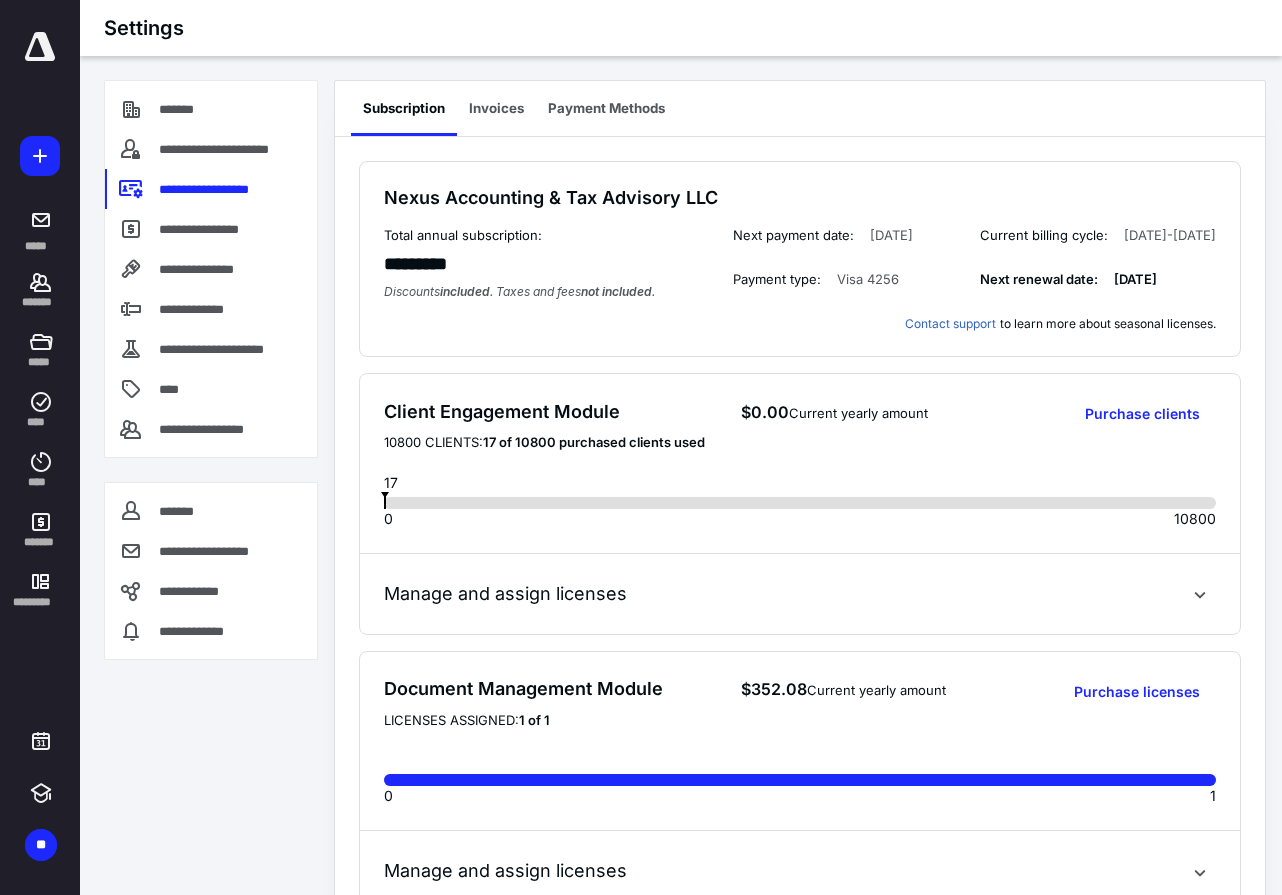 scroll, scrollTop: 0, scrollLeft: 0, axis: both 